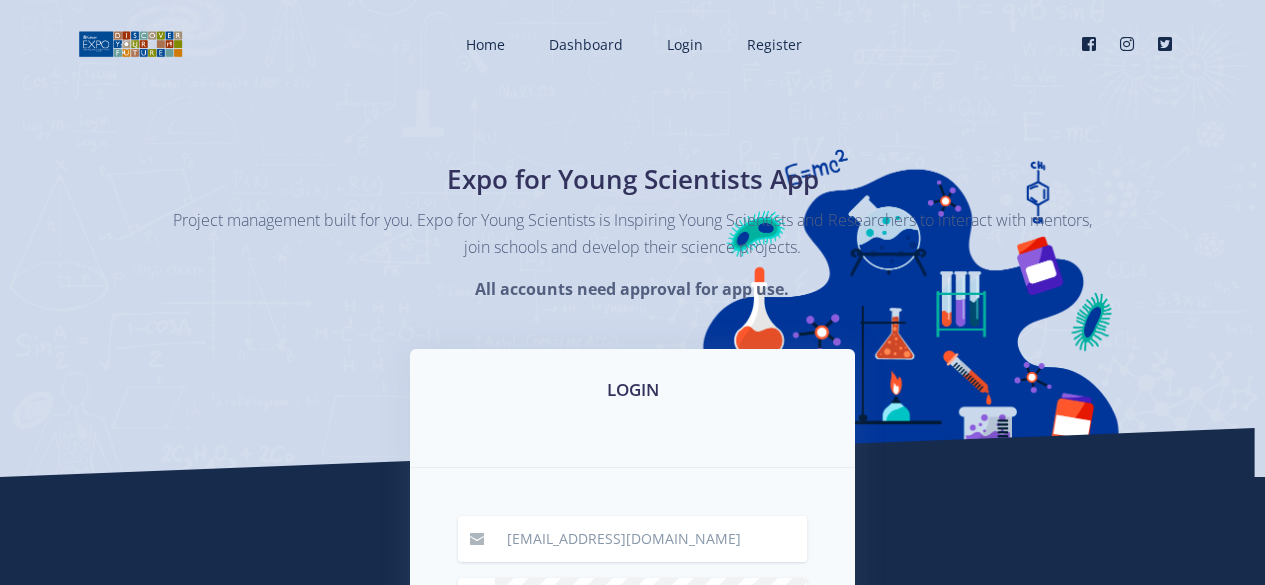 scroll, scrollTop: 300, scrollLeft: 0, axis: vertical 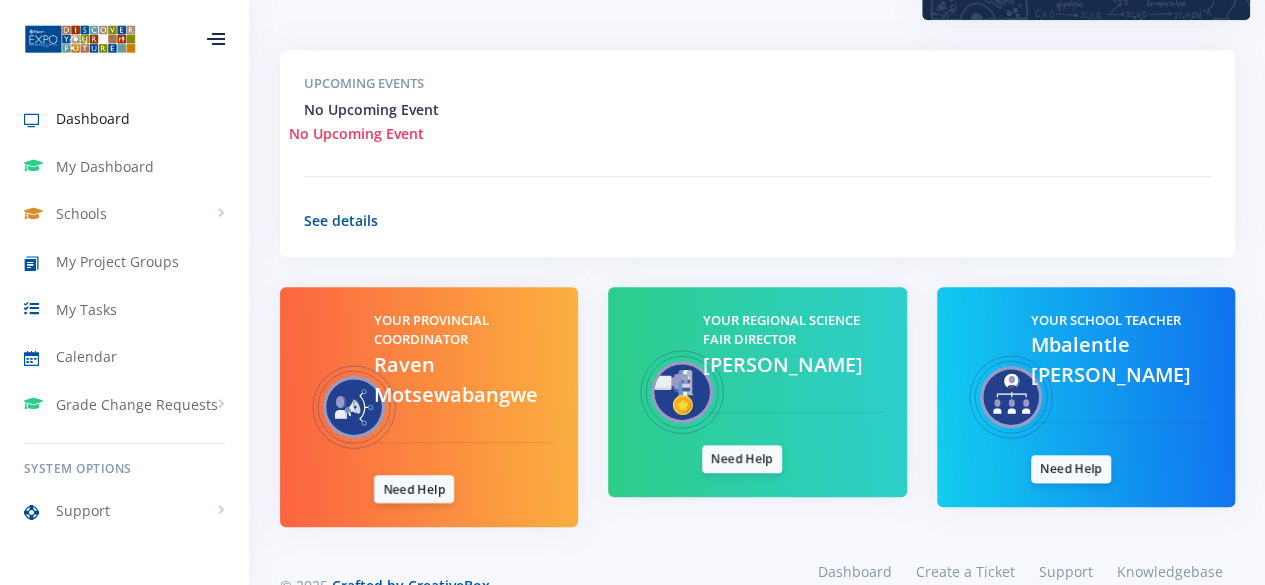 click on "Upcoming Events
No Upcoming Event
No Upcoming Event
See details" at bounding box center (757, 153) 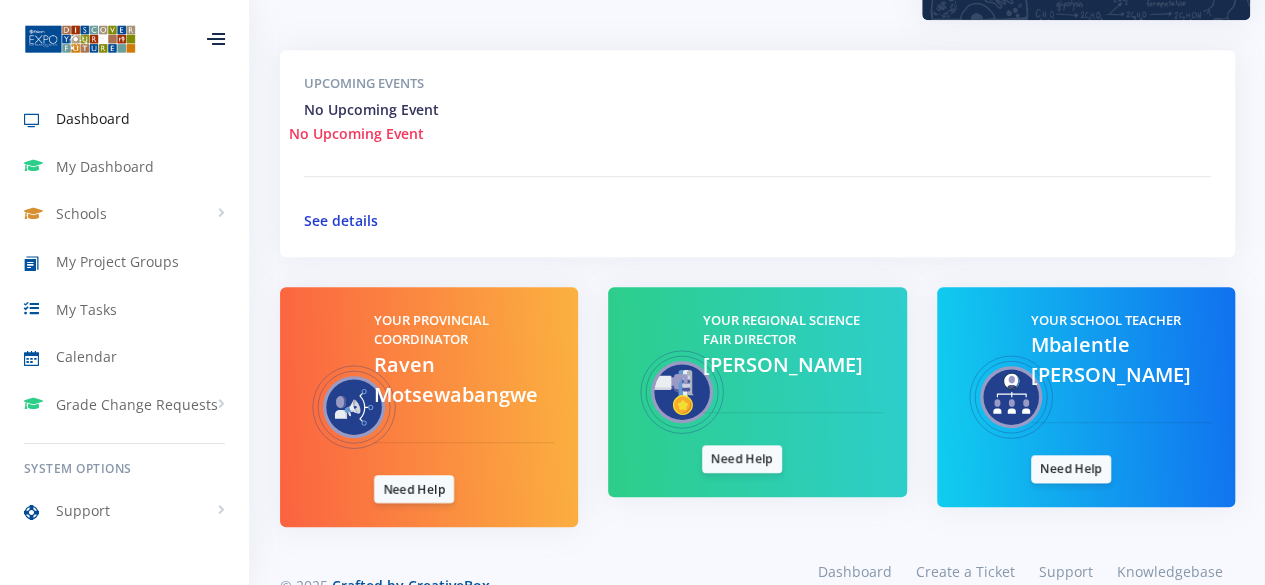 click on "See details" at bounding box center [341, 220] 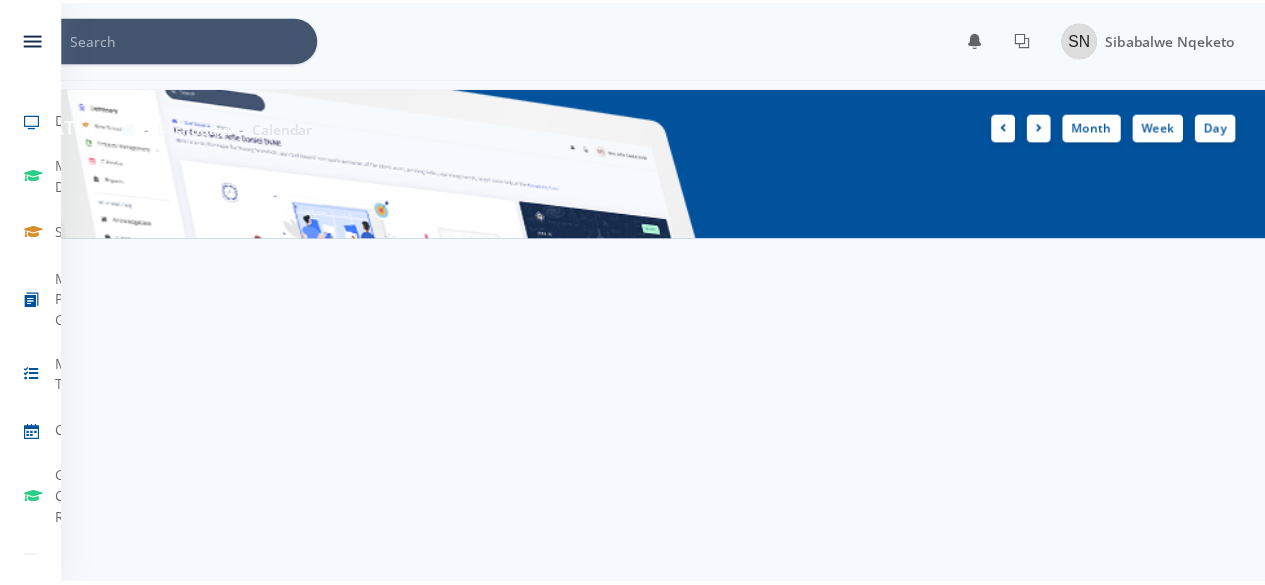 scroll, scrollTop: 0, scrollLeft: 0, axis: both 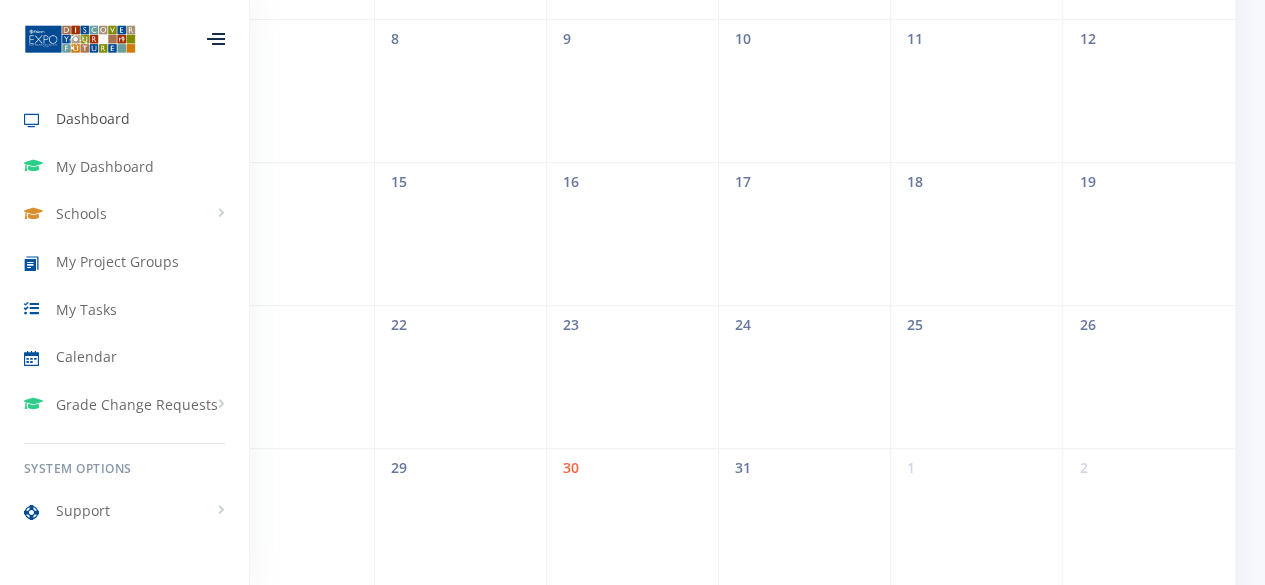 click on "Dashboard" at bounding box center (93, 118) 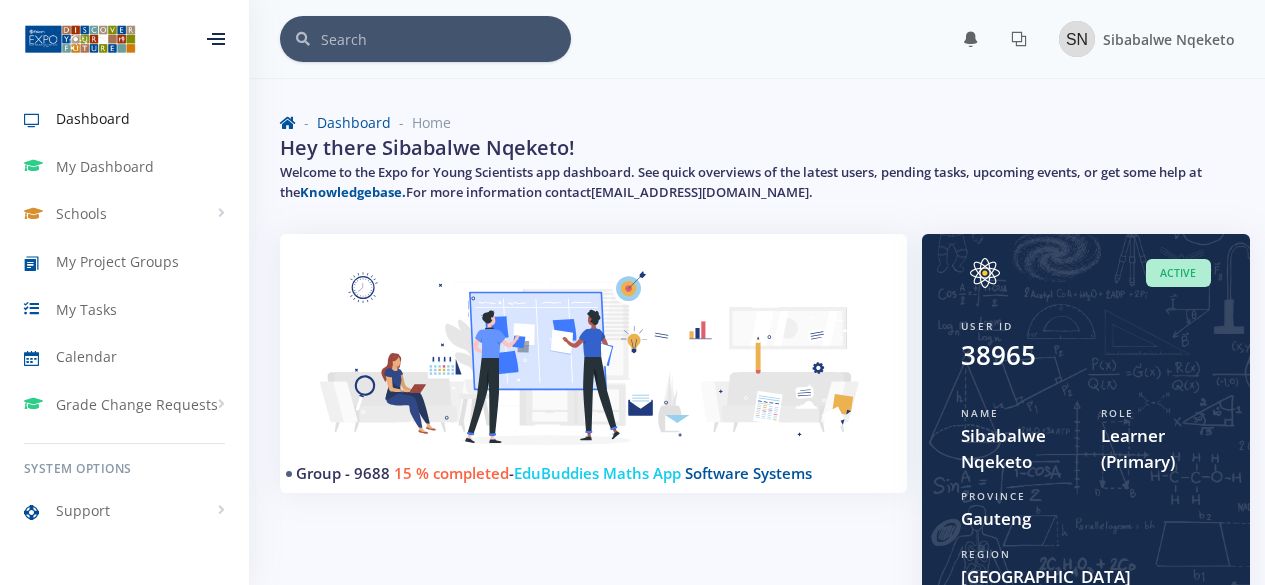scroll, scrollTop: 0, scrollLeft: 0, axis: both 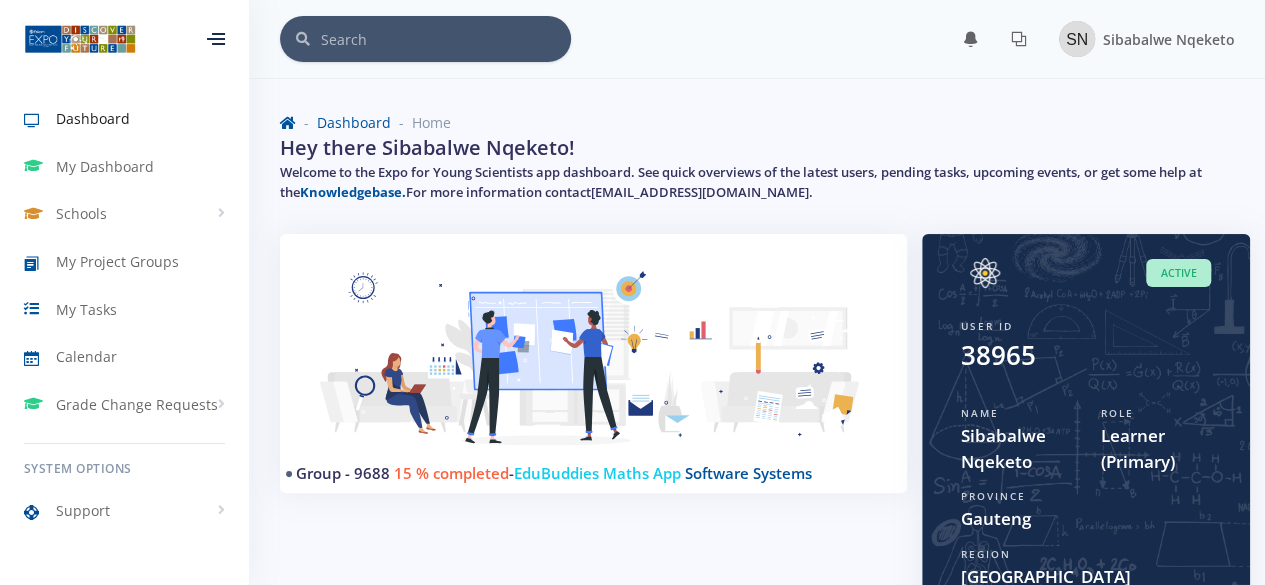 drag, startPoint x: 455, startPoint y: 489, endPoint x: 836, endPoint y: 215, distance: 469.29416 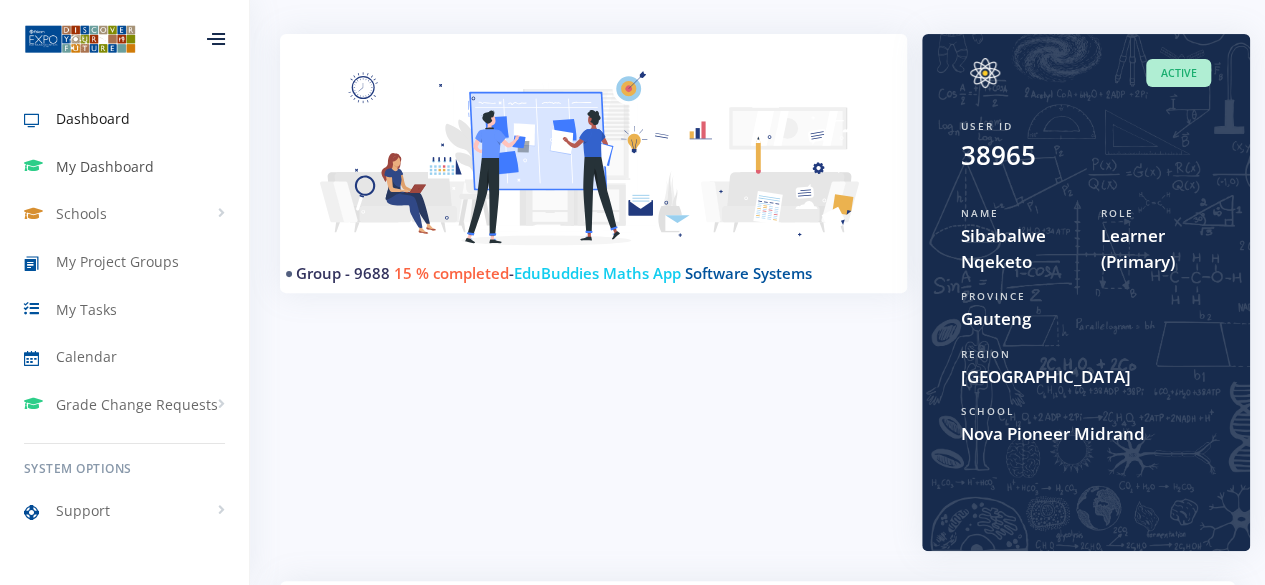 click on "My Dashboard" at bounding box center [105, 166] 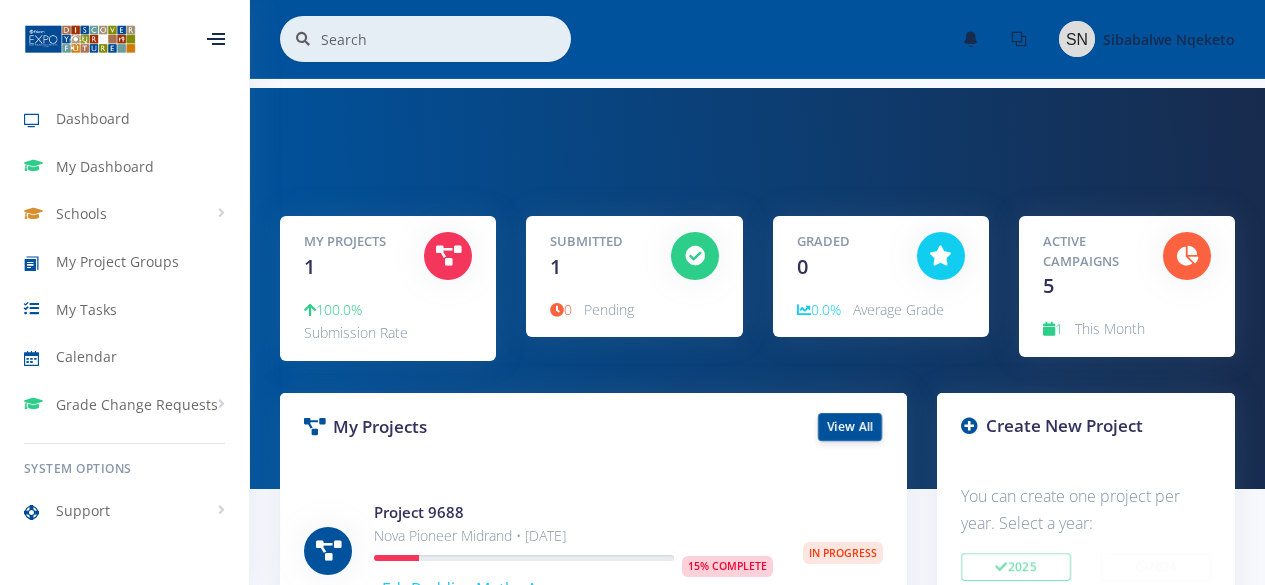 scroll, scrollTop: 0, scrollLeft: 0, axis: both 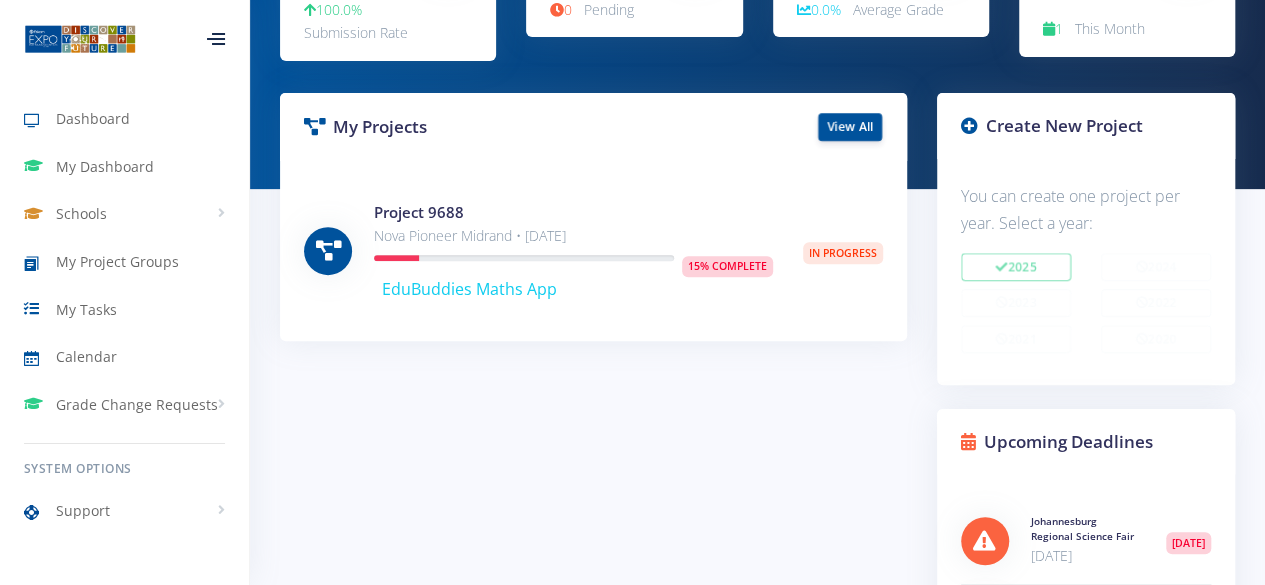 click on "EduBuddies Maths App" at bounding box center [469, 289] 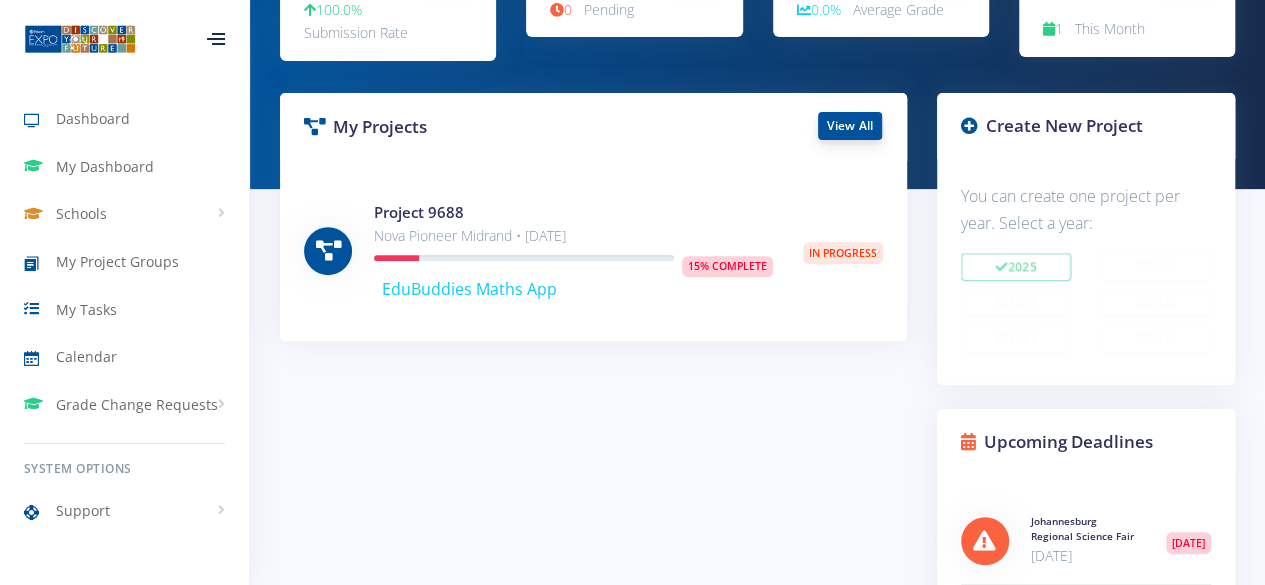 click on "View All" at bounding box center [850, 126] 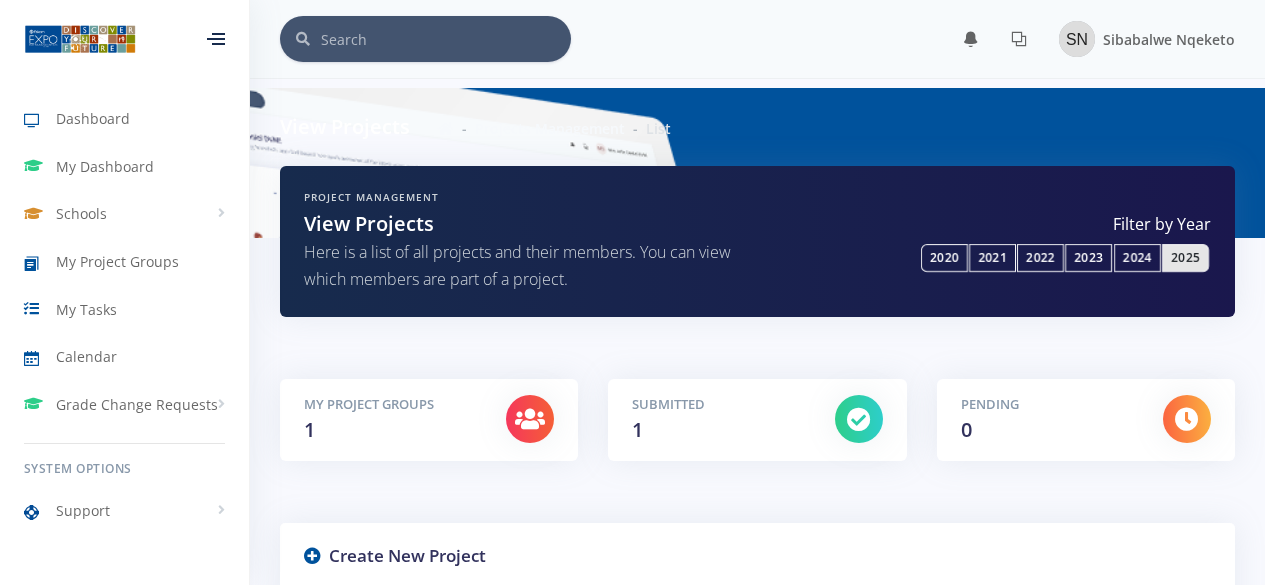 scroll, scrollTop: 0, scrollLeft: 0, axis: both 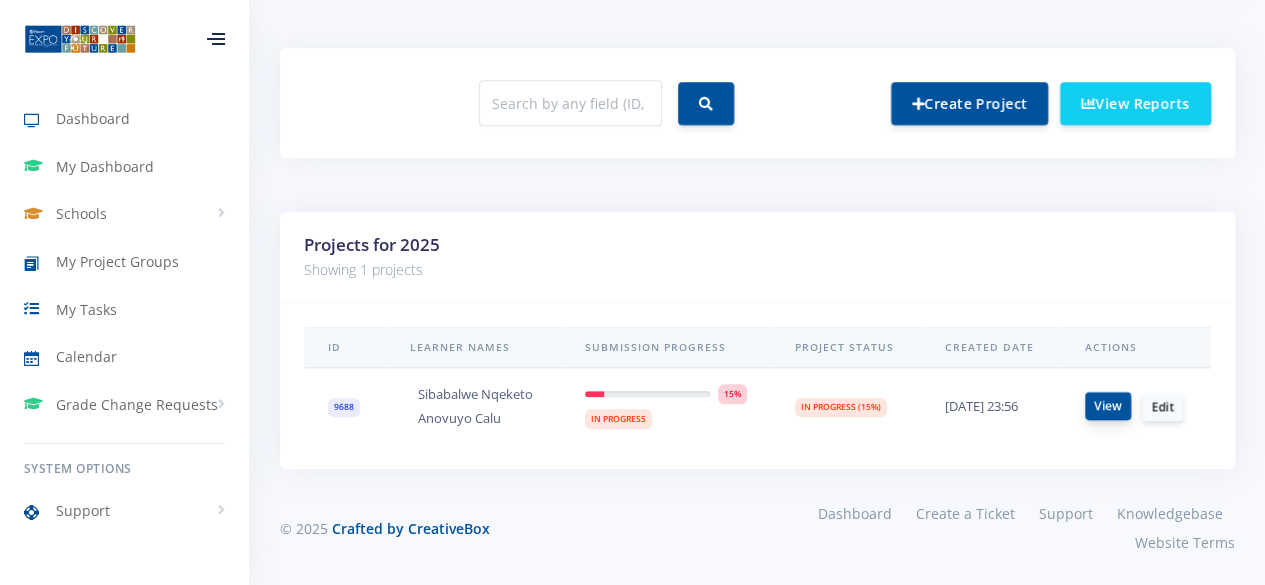 click on "View" at bounding box center [1108, 406] 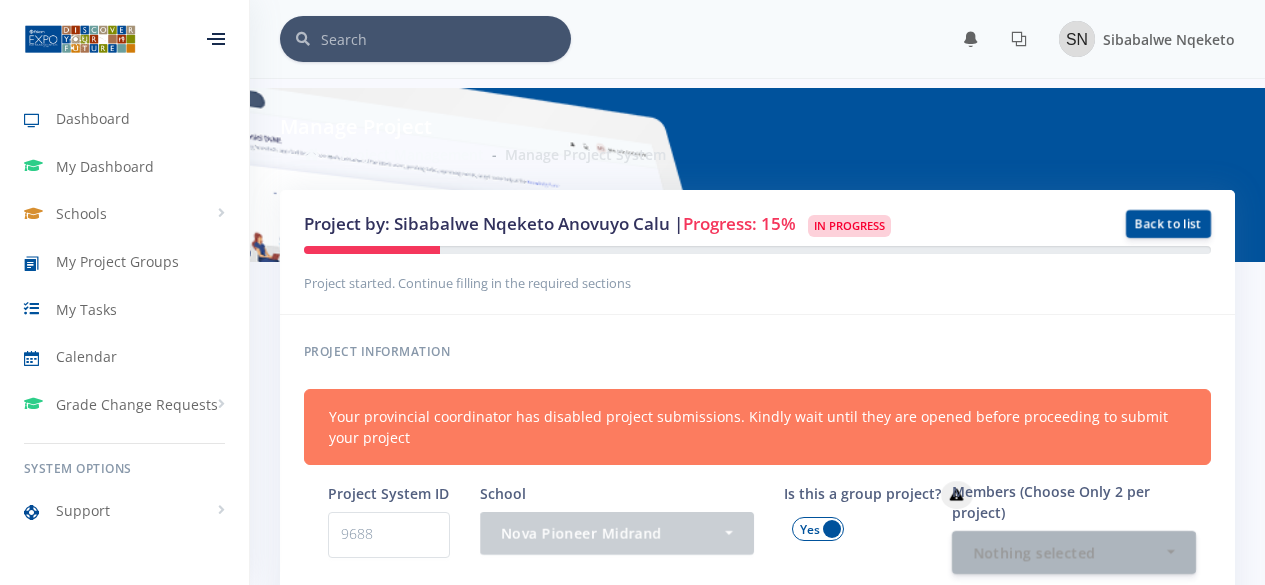 scroll, scrollTop: 0, scrollLeft: 0, axis: both 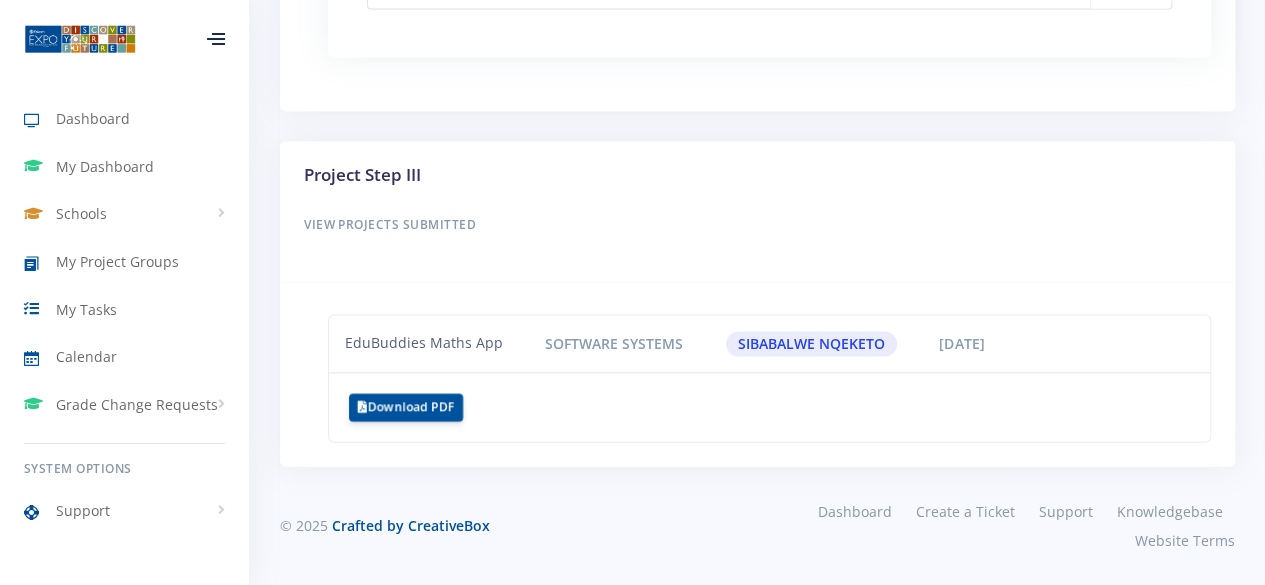 click on "Project Step III
View Projects Submitted
EduBuddies Maths App
Software Systems
Sibabalwe Nqeketo
[DATE]" at bounding box center [757, 304] 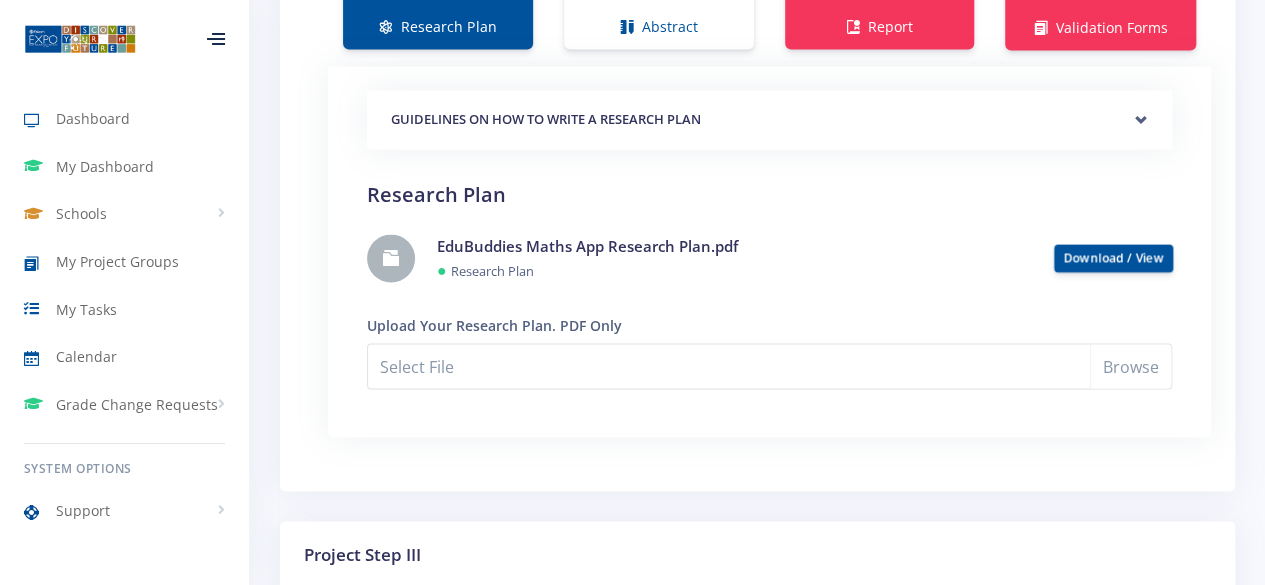 scroll, scrollTop: 1502, scrollLeft: 0, axis: vertical 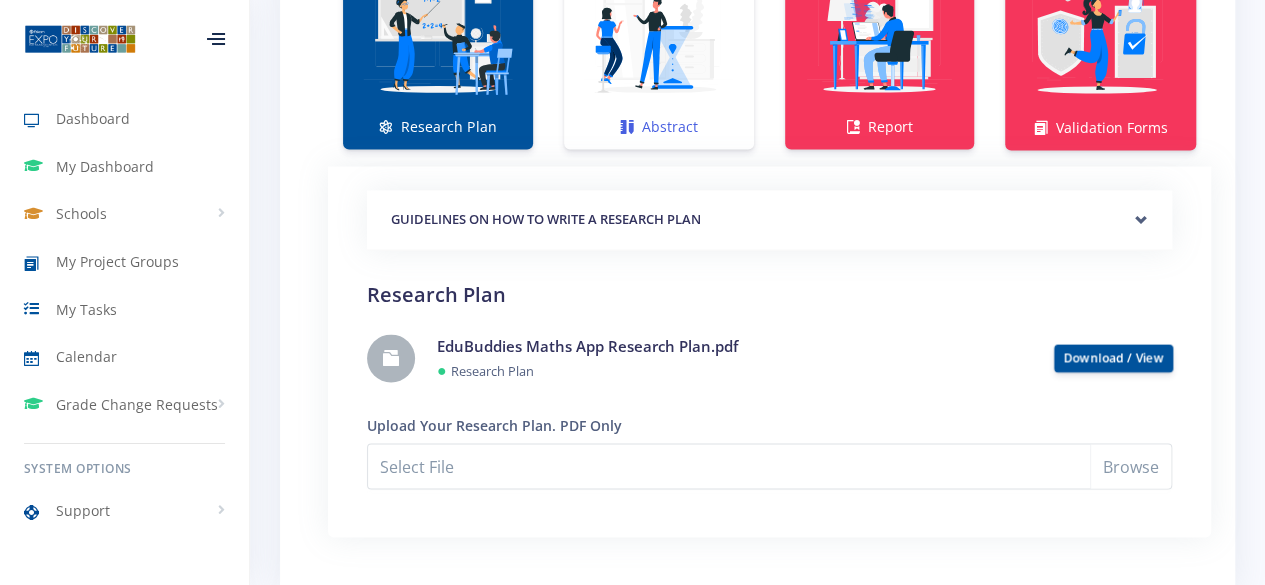 click at bounding box center (659, 37) 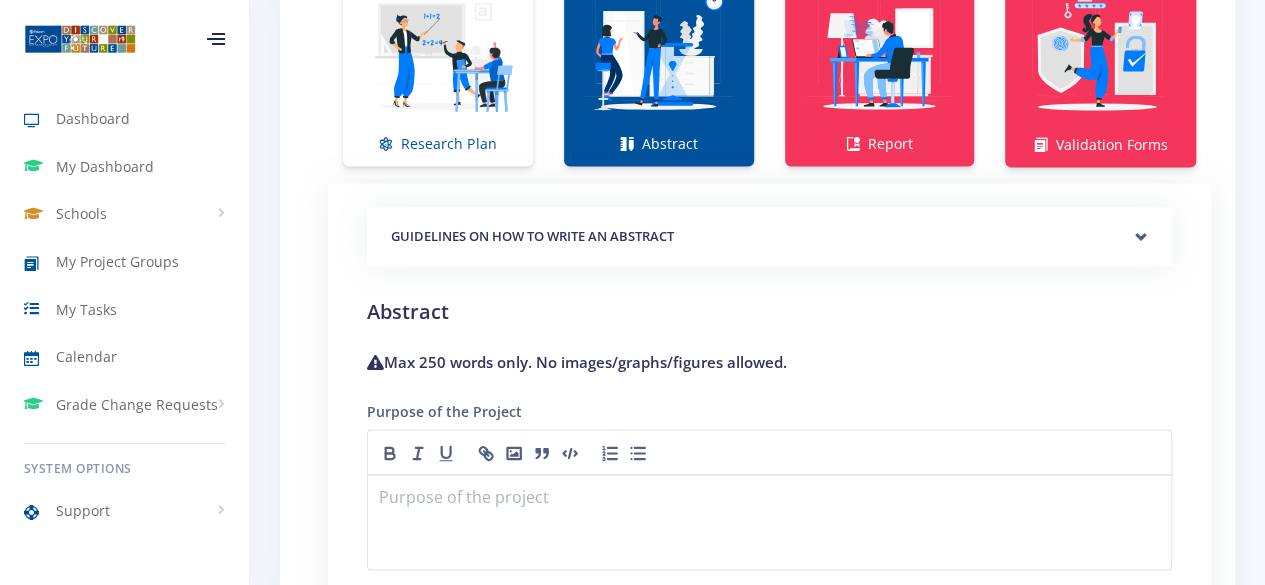 scroll, scrollTop: 1360, scrollLeft: 0, axis: vertical 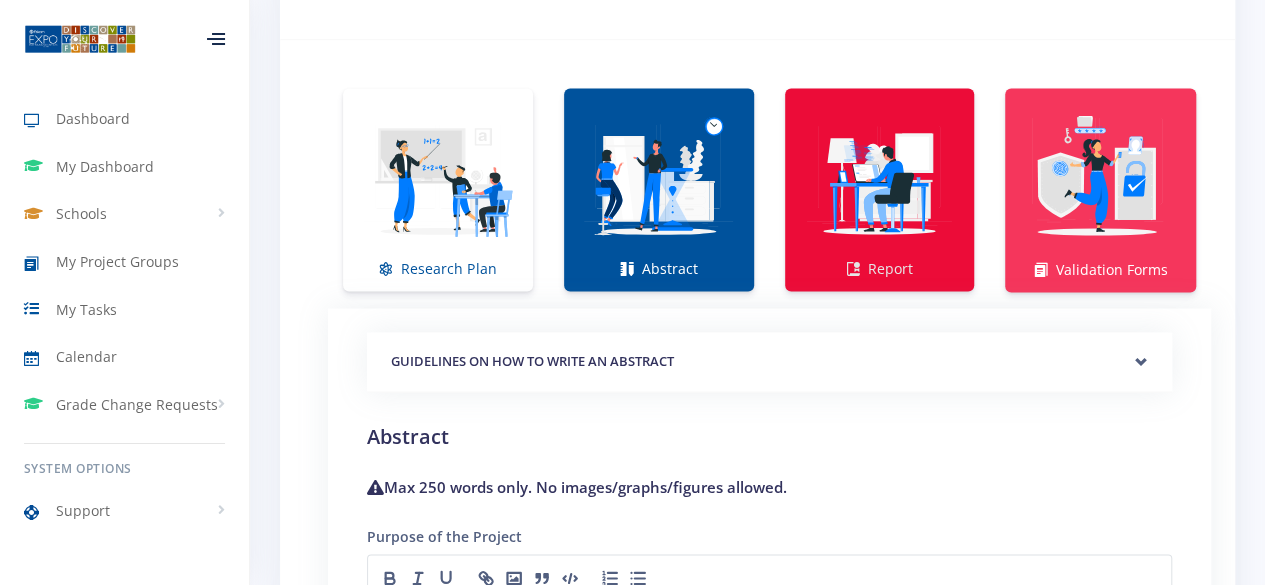 click at bounding box center [880, 179] 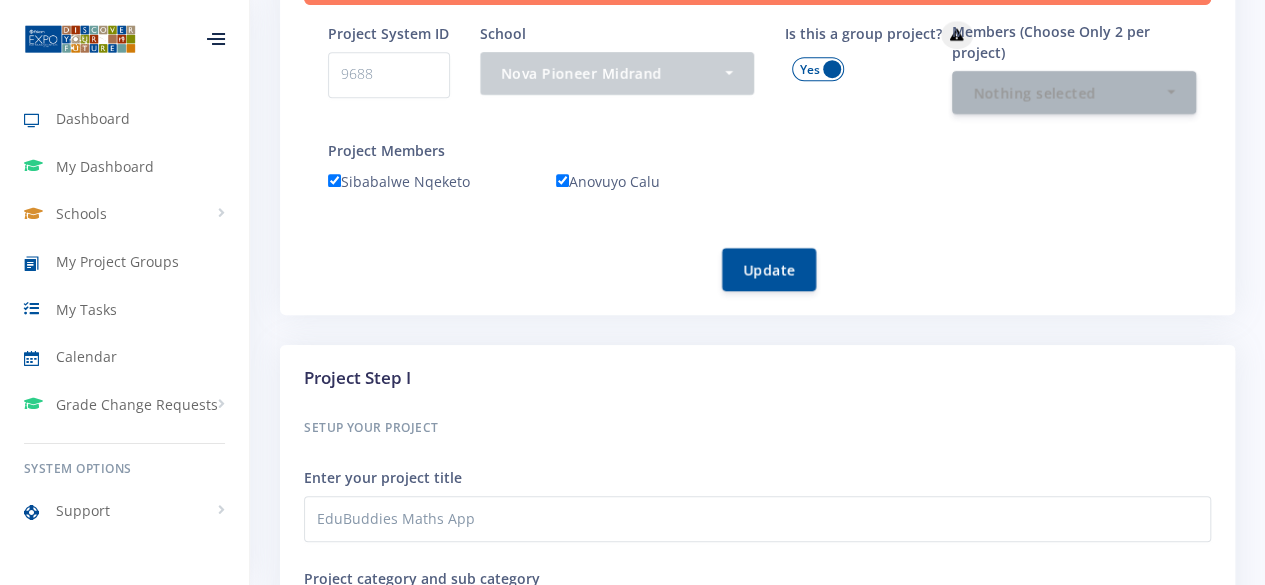 scroll, scrollTop: 360, scrollLeft: 0, axis: vertical 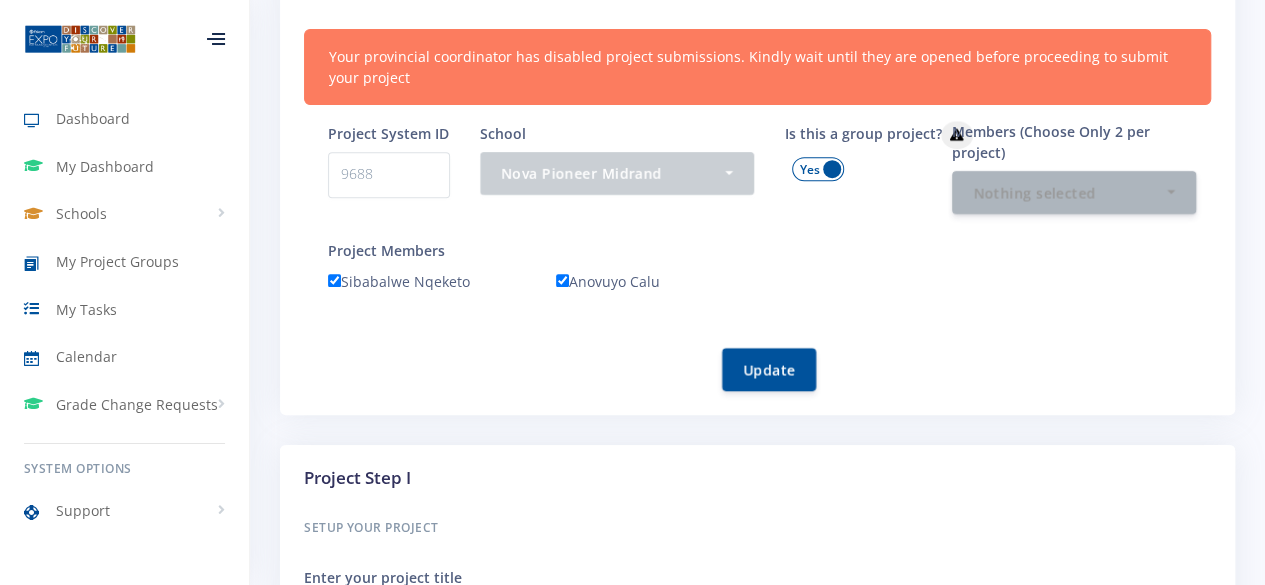 click on "Your provincial coordinator has disabled project submissions. Kindly wait until they are
opened before proceeding to submit your project" at bounding box center (757, 67) 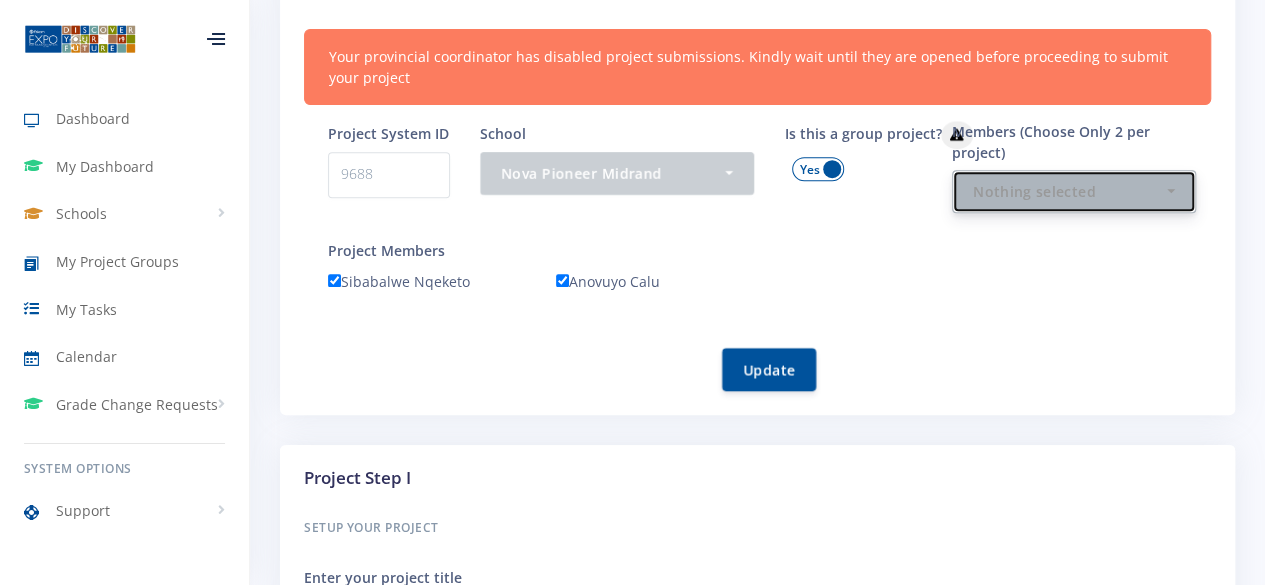 click on "Nothing selected" at bounding box center [1068, 191] 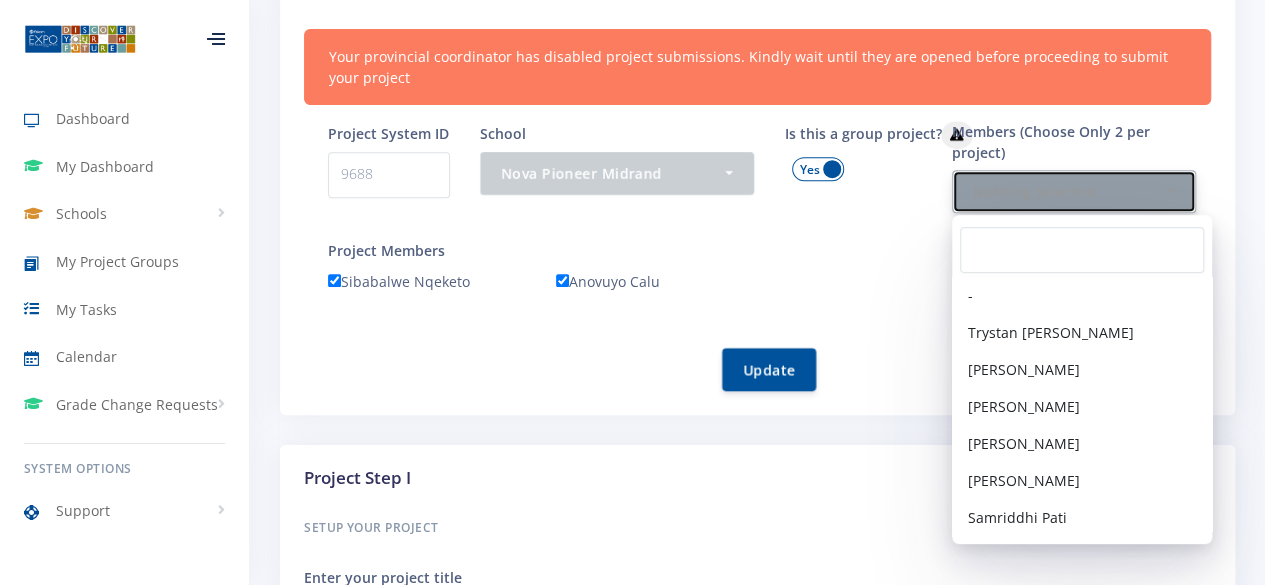click on "Nothing selected" at bounding box center [1068, 191] 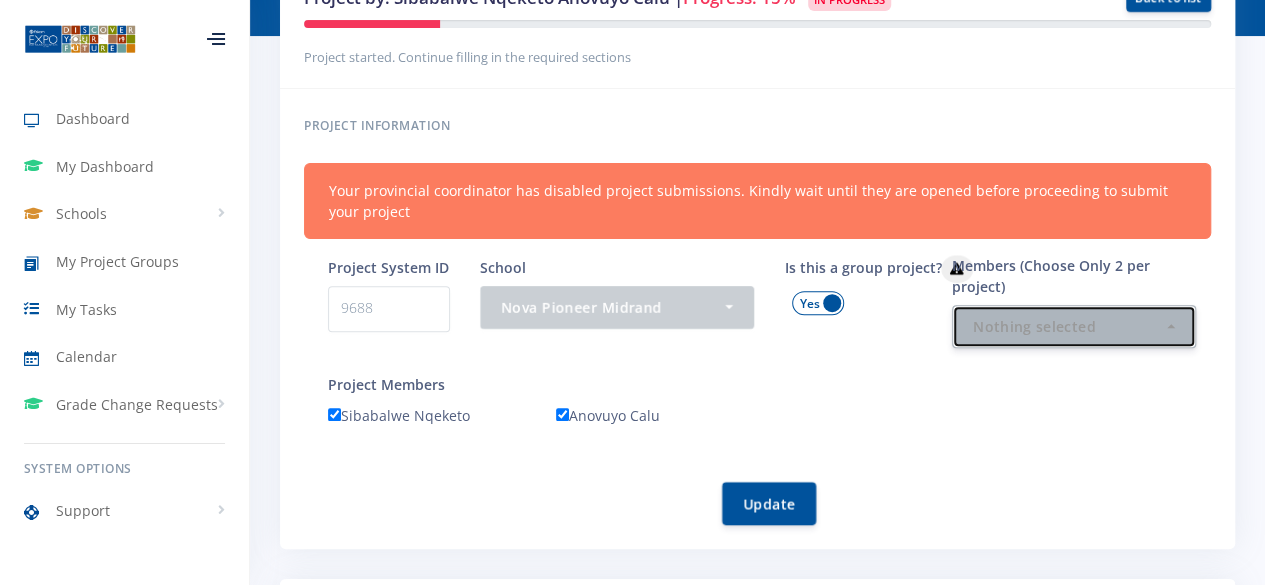 scroll, scrollTop: 60, scrollLeft: 0, axis: vertical 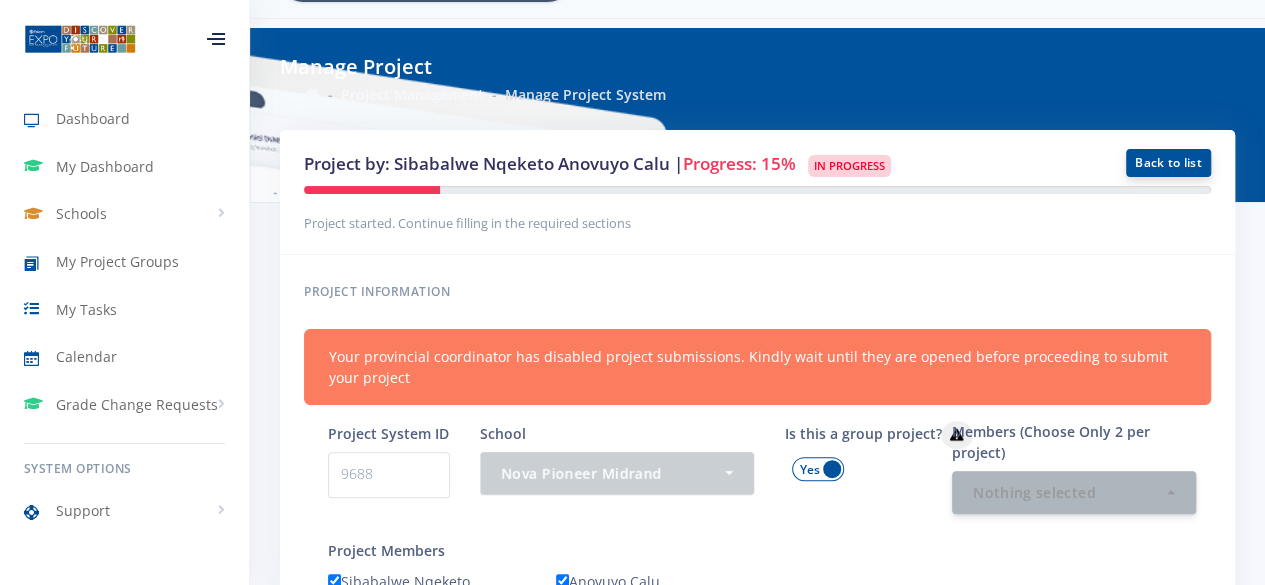 click on "Back to list" at bounding box center [1168, 163] 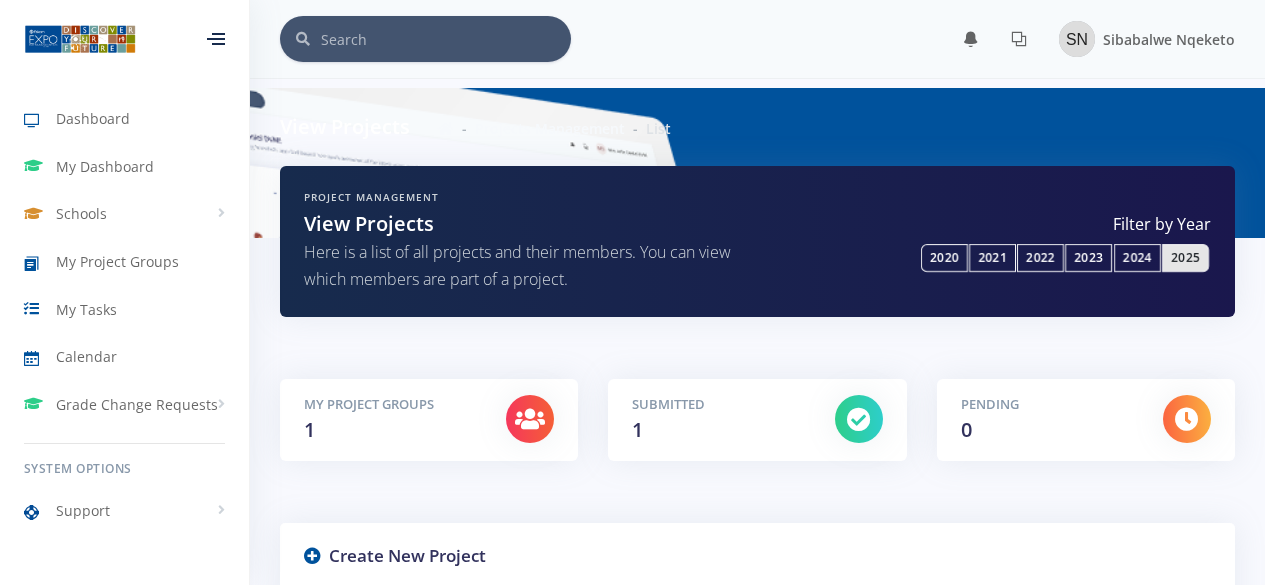 scroll, scrollTop: 0, scrollLeft: 0, axis: both 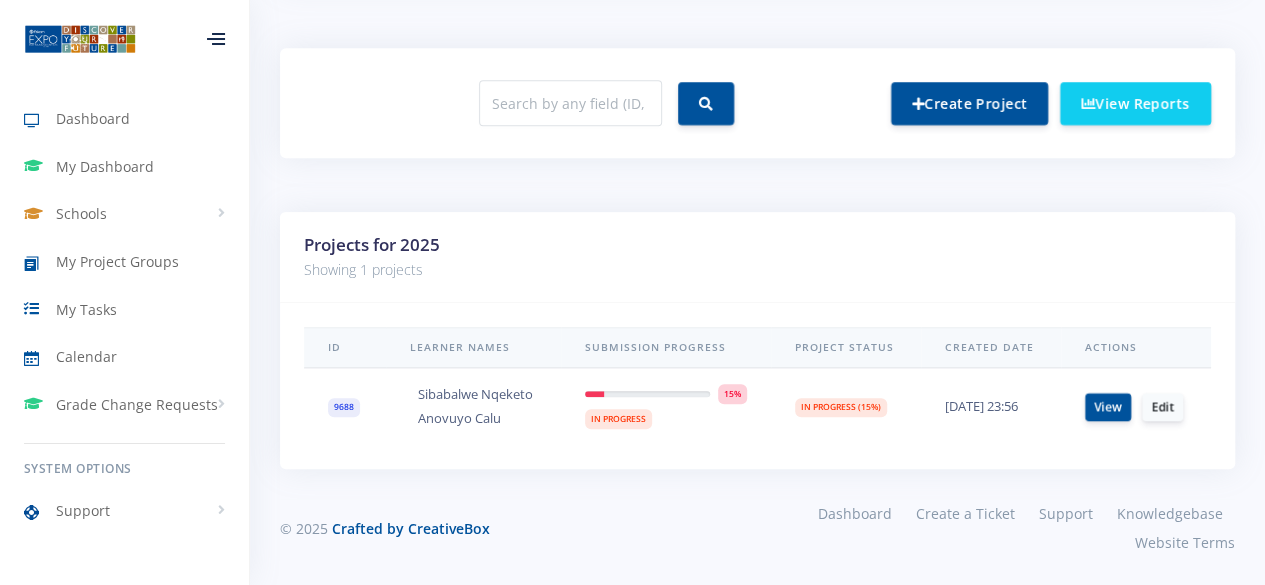 click on "15%" at bounding box center (666, 394) 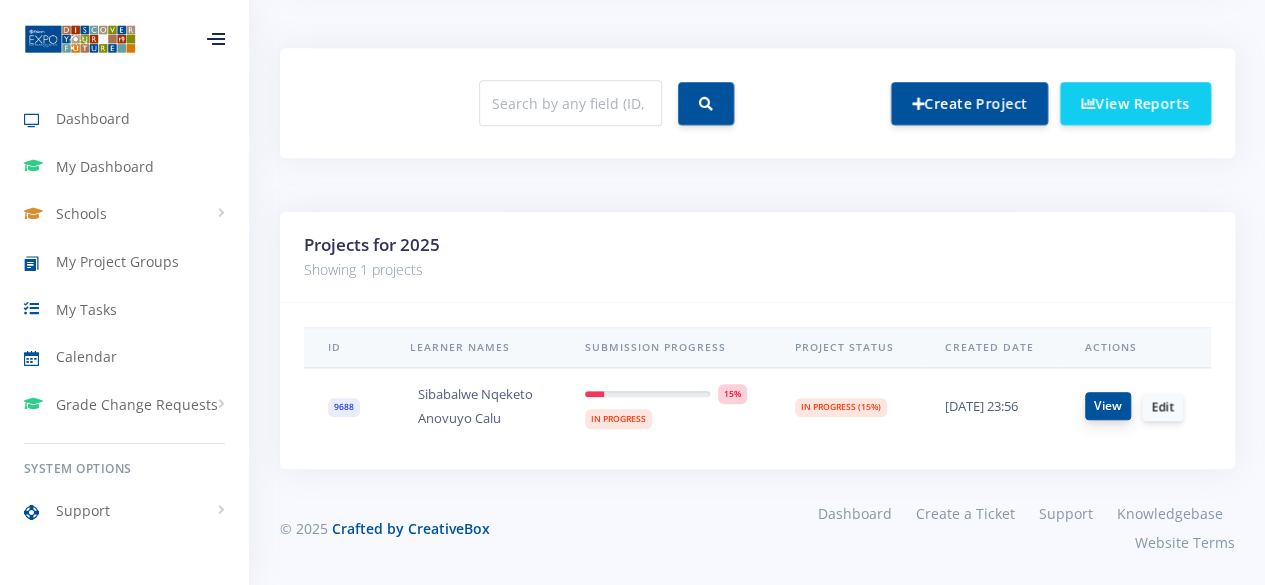 click on "View" at bounding box center (1108, 406) 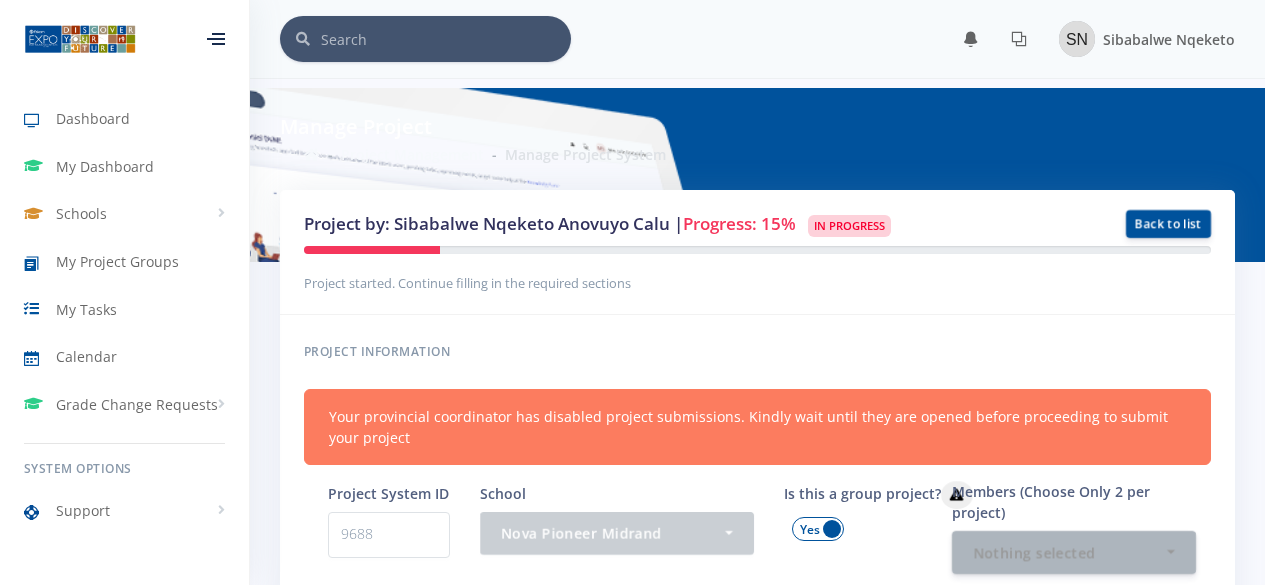 scroll, scrollTop: 0, scrollLeft: 0, axis: both 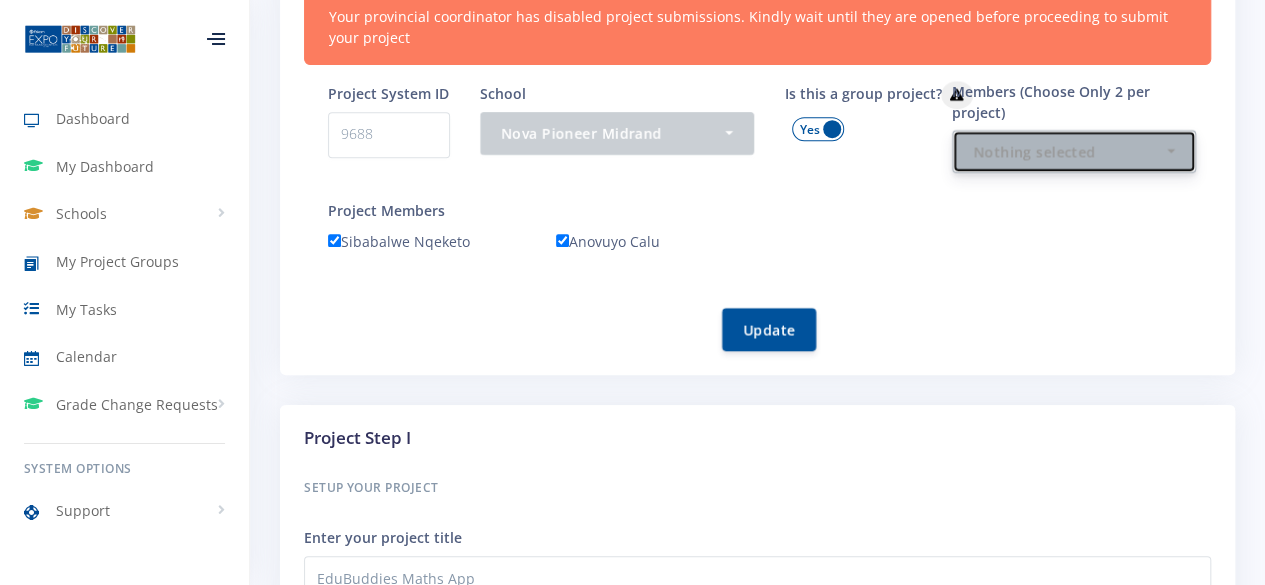 click on "Nothing selected" at bounding box center (1068, 151) 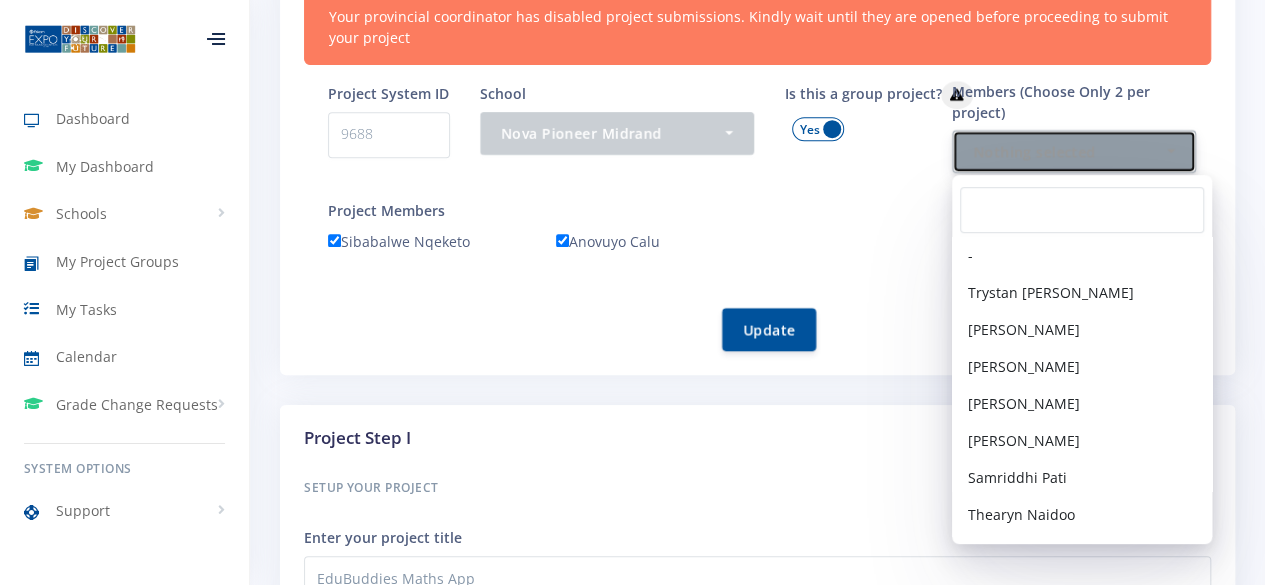 click on "Nothing selected" at bounding box center [1068, 151] 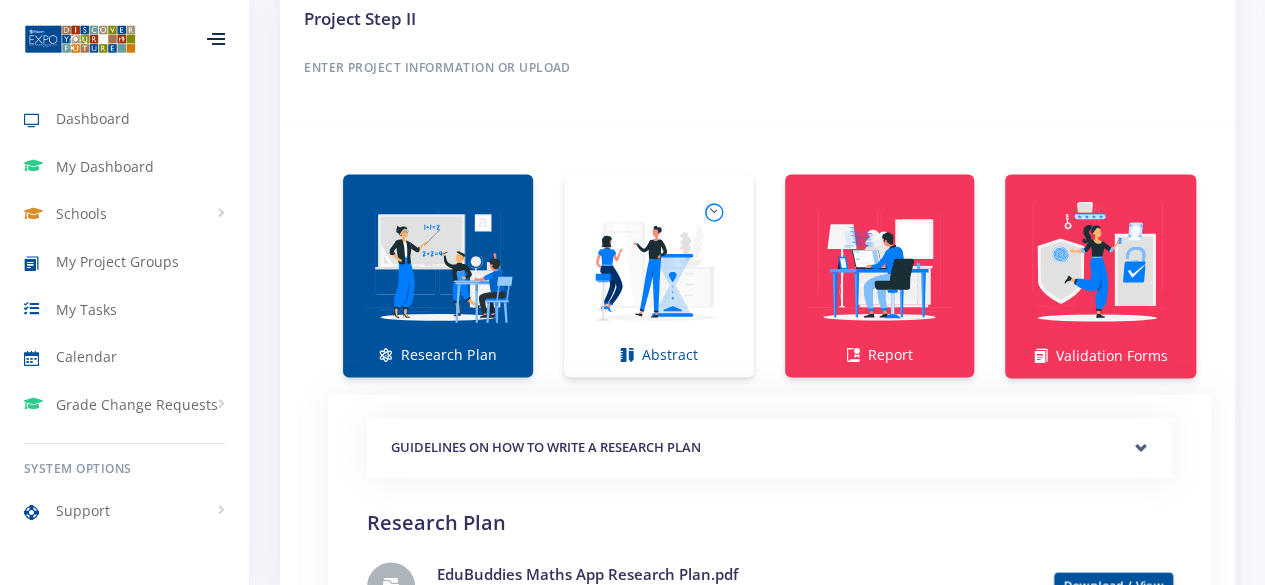 scroll, scrollTop: 1400, scrollLeft: 0, axis: vertical 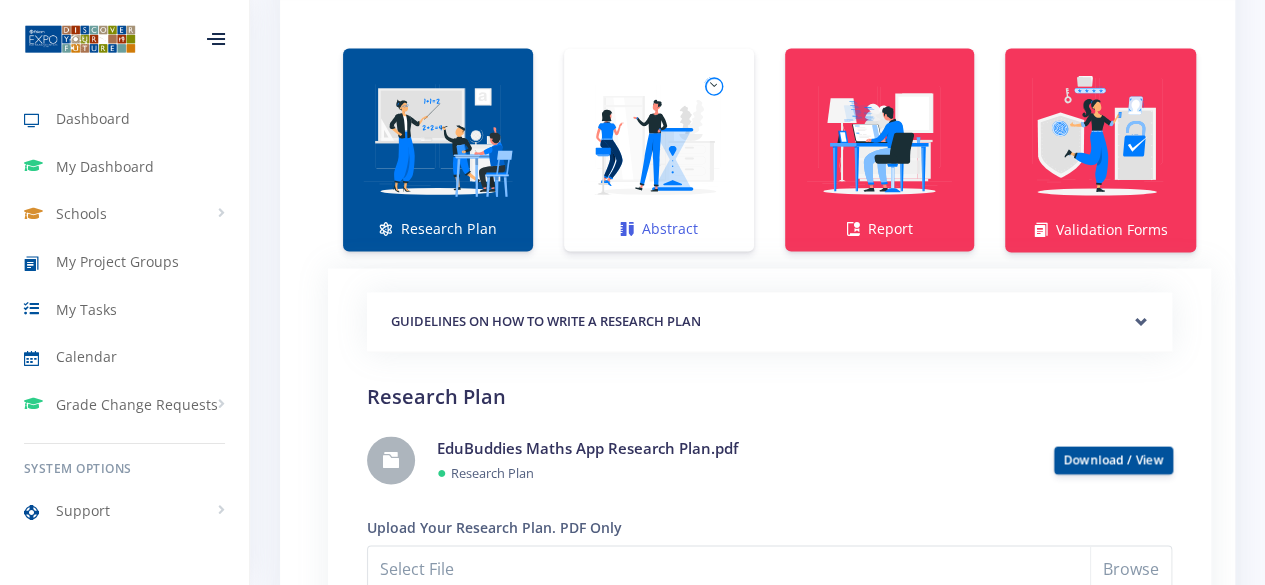 click at bounding box center (659, 139) 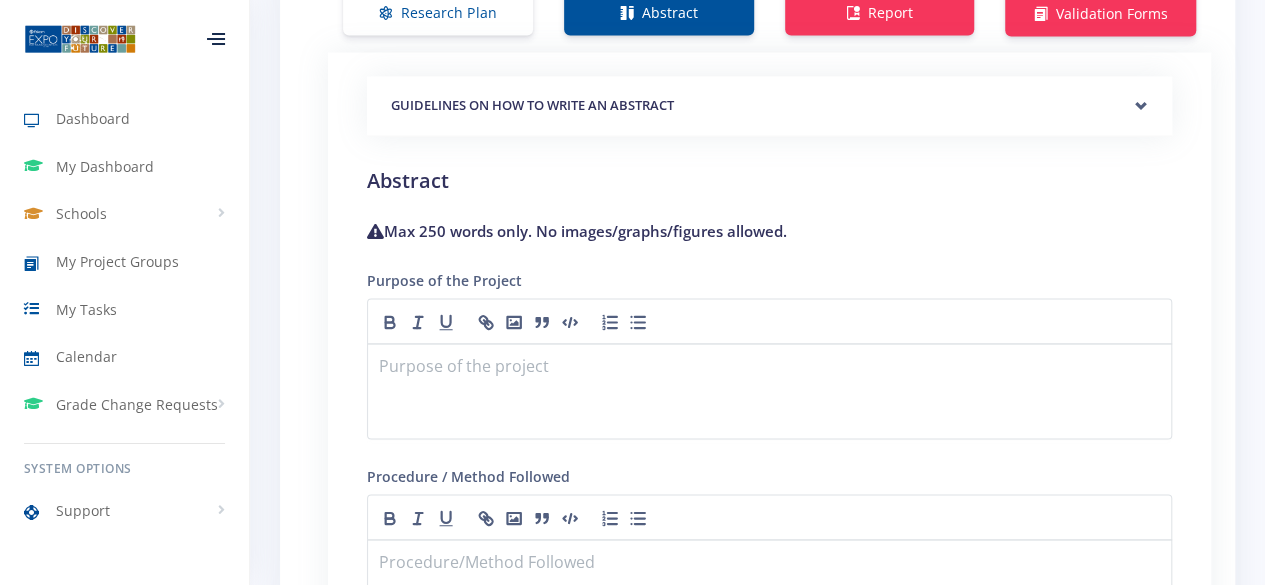 scroll, scrollTop: 1300, scrollLeft: 0, axis: vertical 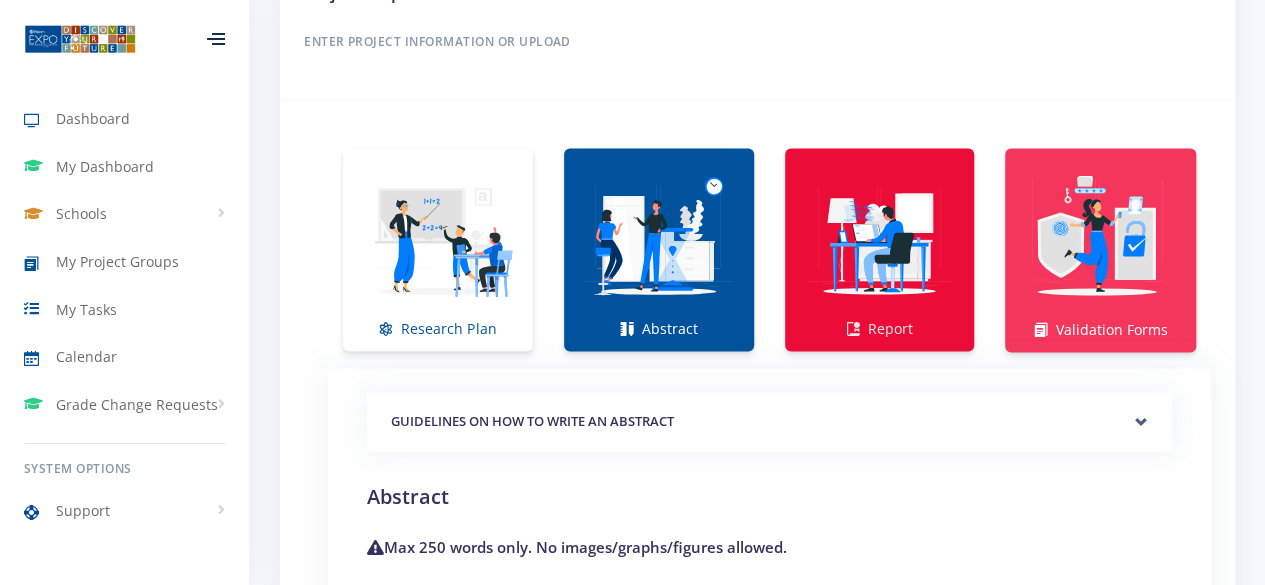 click at bounding box center [880, 239] 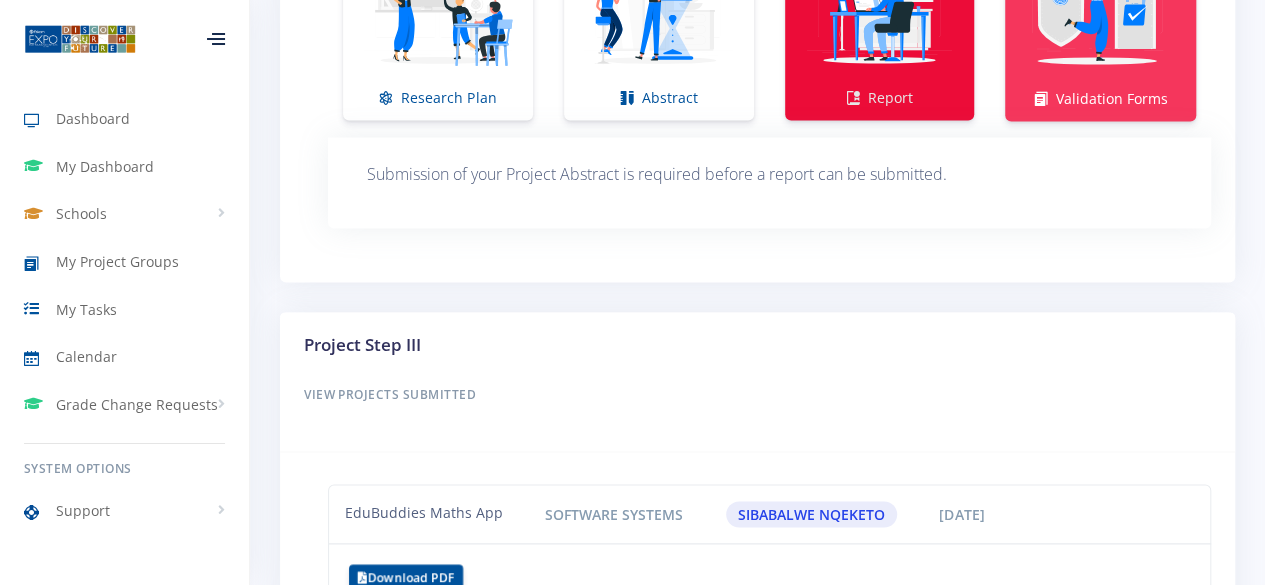 scroll, scrollTop: 1500, scrollLeft: 0, axis: vertical 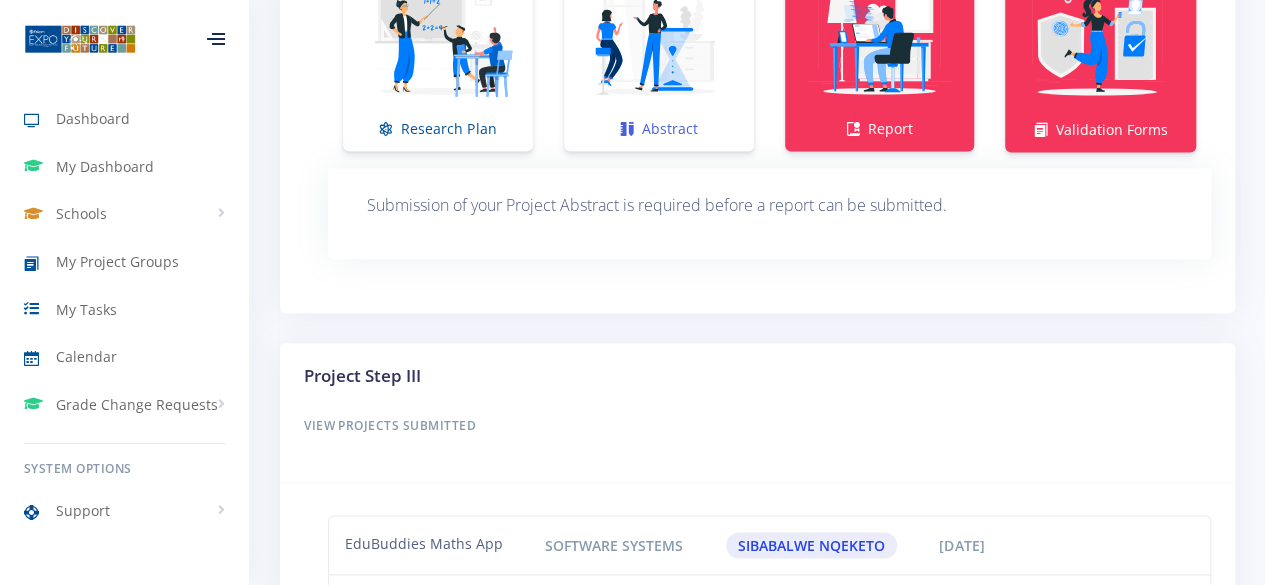 click at bounding box center (659, 39) 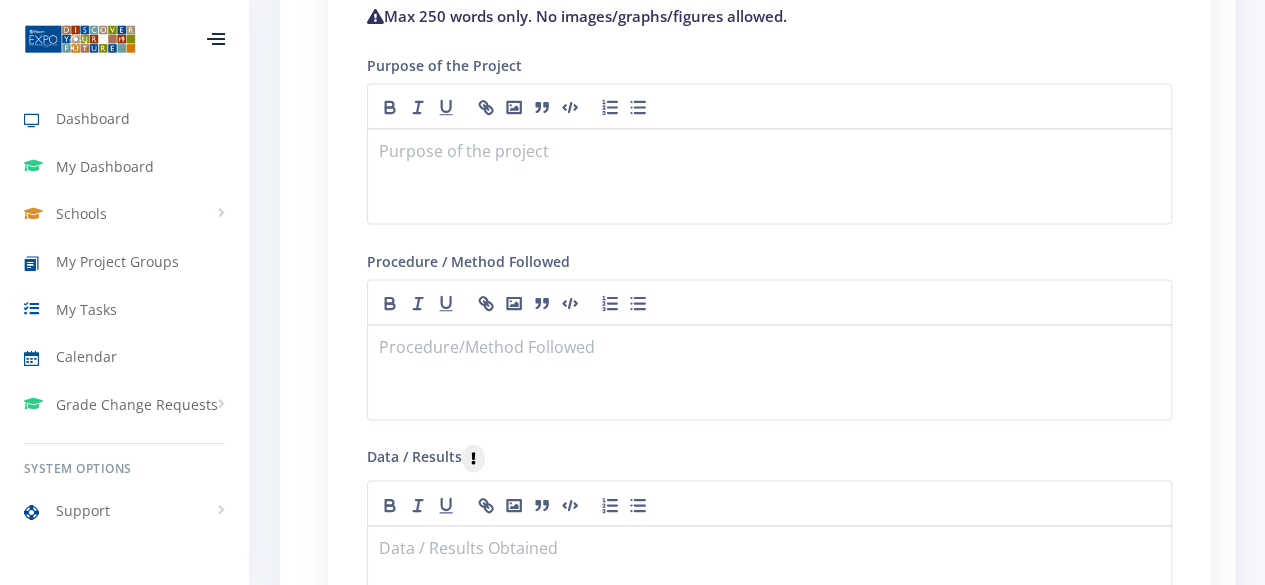 scroll, scrollTop: 1760, scrollLeft: 0, axis: vertical 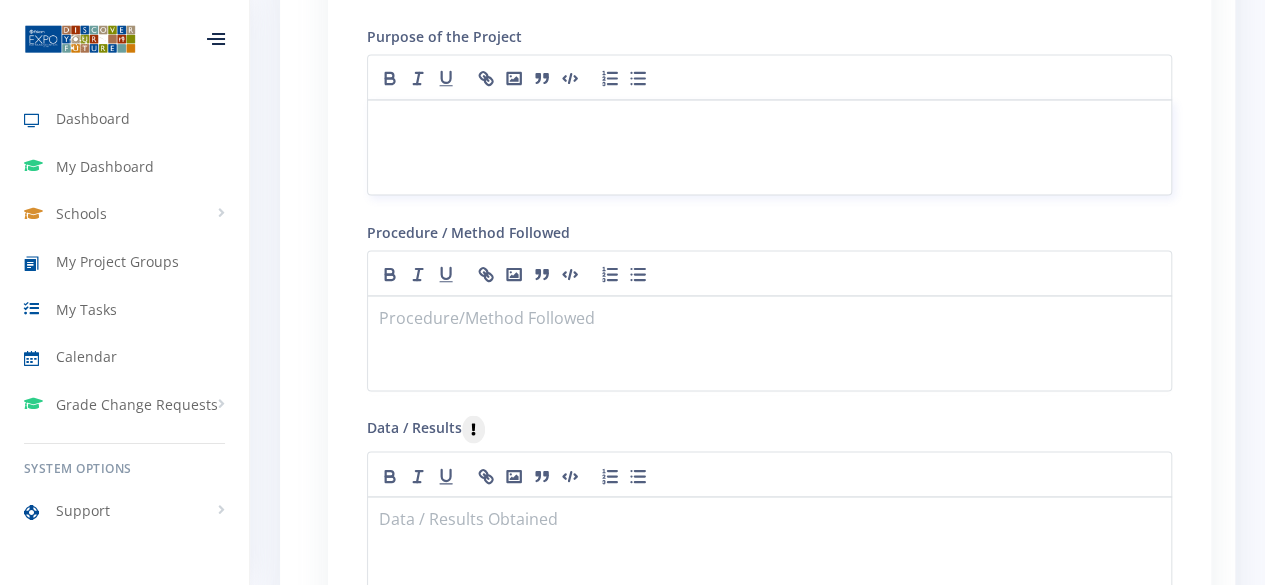 click at bounding box center [769, 147] 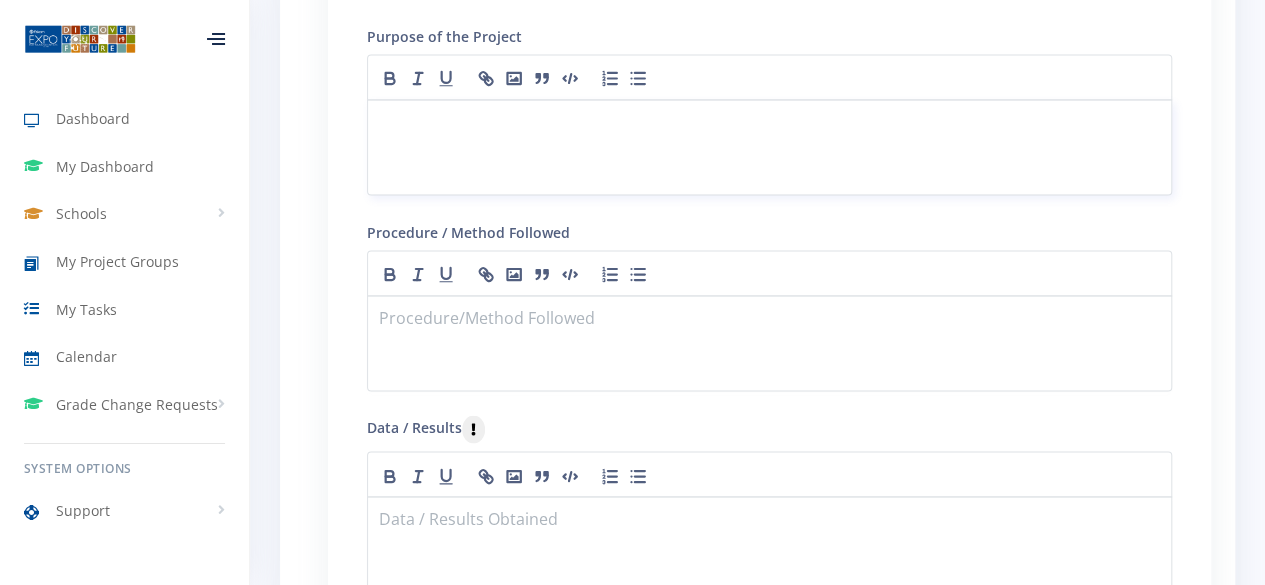 click at bounding box center (769, 147) 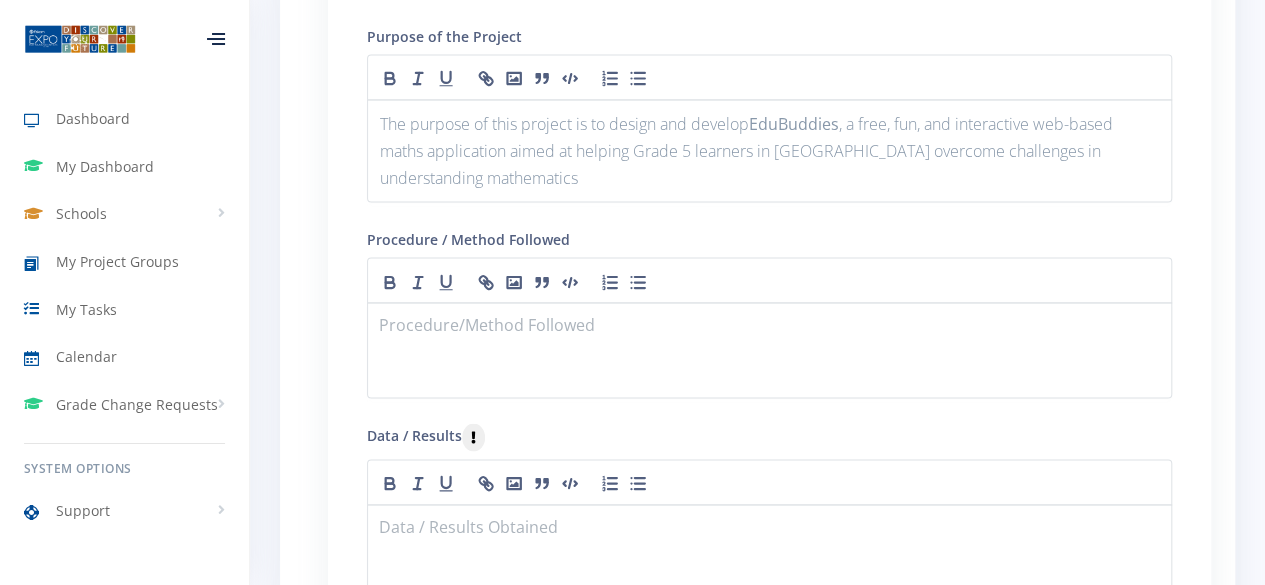 click on "Procedure / Method Followed" at bounding box center (769, 312) 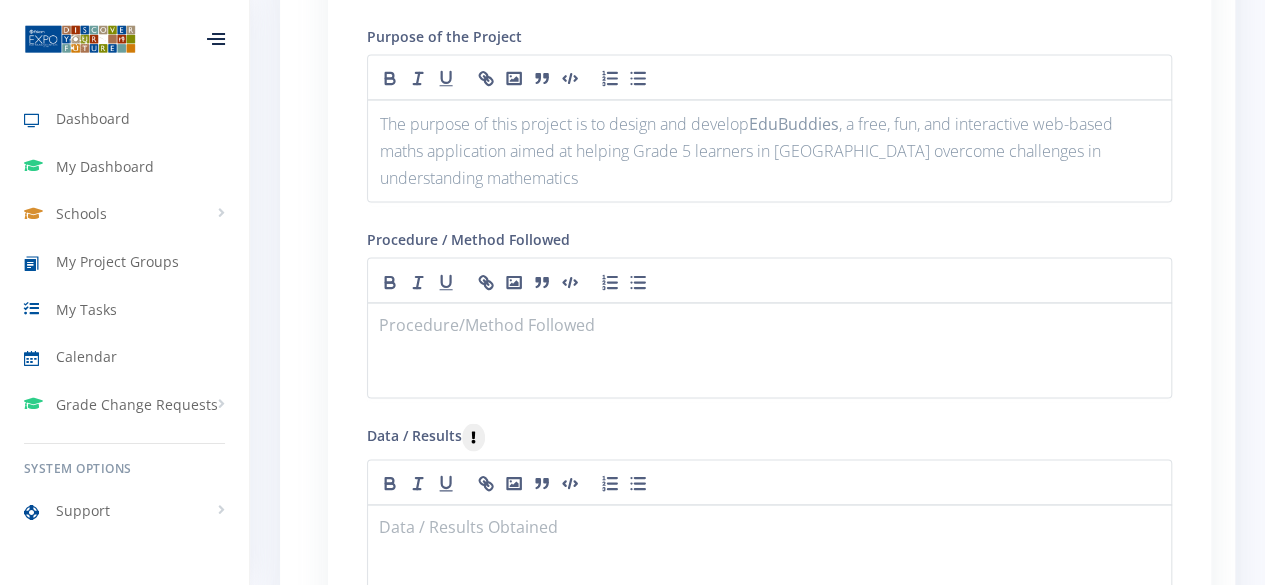 click on "Dashboard
My Dashboard
Schools
View Schools
Nova Pioneer Midrand
My Project Groups" at bounding box center [632, -195] 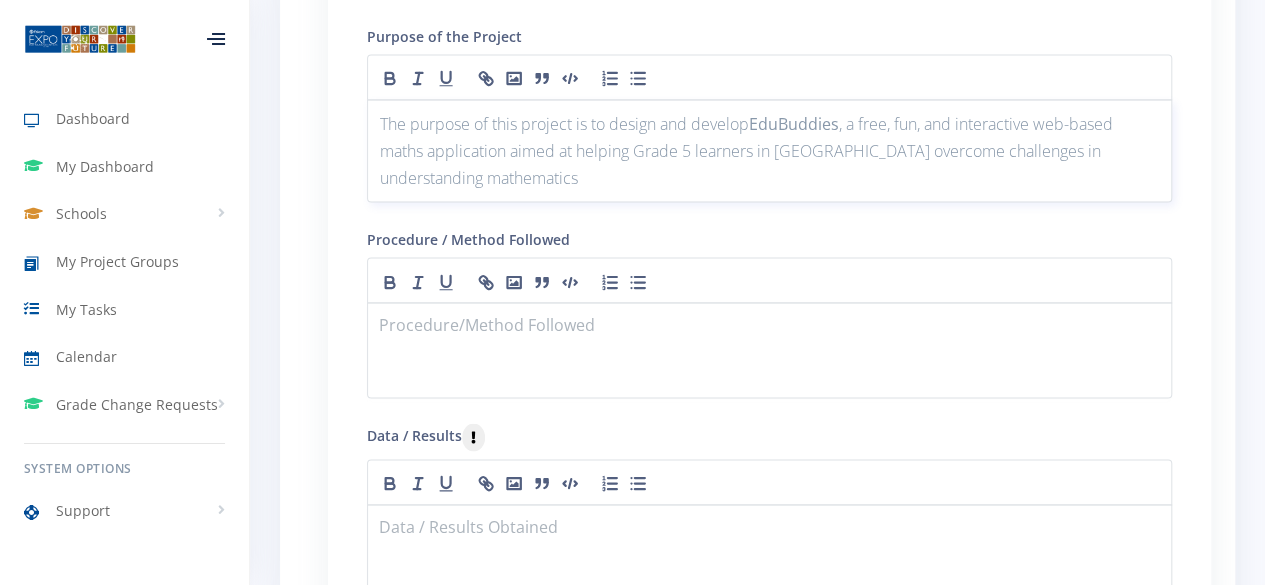 click on "The purpose of this project is to design and develop  EduBuddies , a free, fun, and interactive web-based maths application aimed at helping Grade 5 learners in [GEOGRAPHIC_DATA] overcome challenges in understanding mathematics" at bounding box center [769, 151] 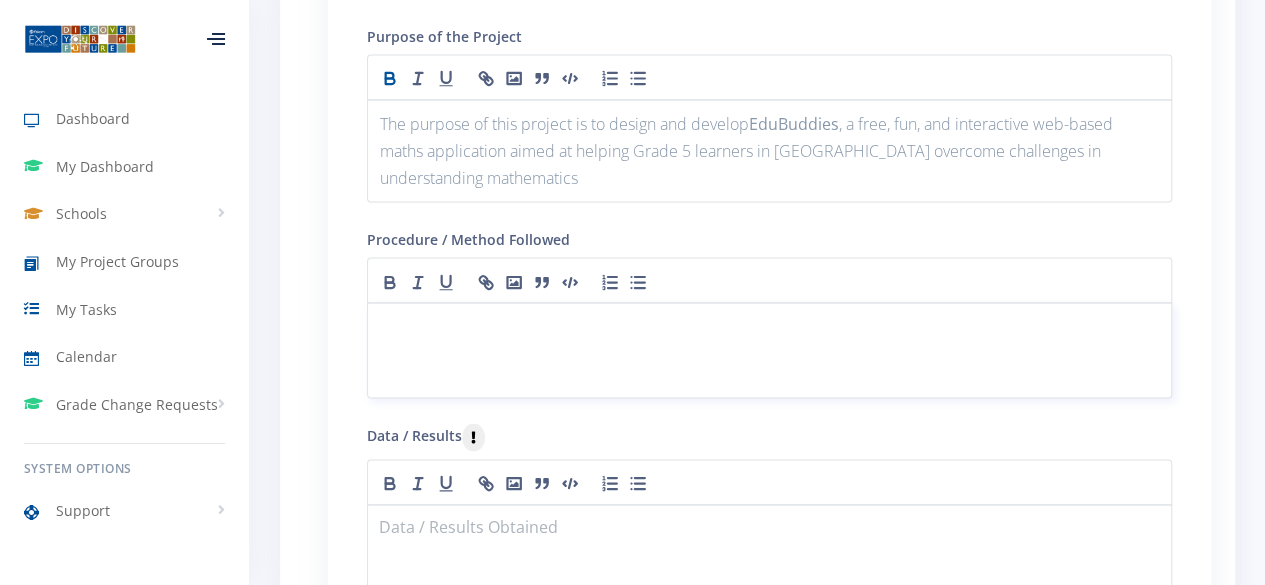 drag, startPoint x: 622, startPoint y: 361, endPoint x: 440, endPoint y: 373, distance: 182.39517 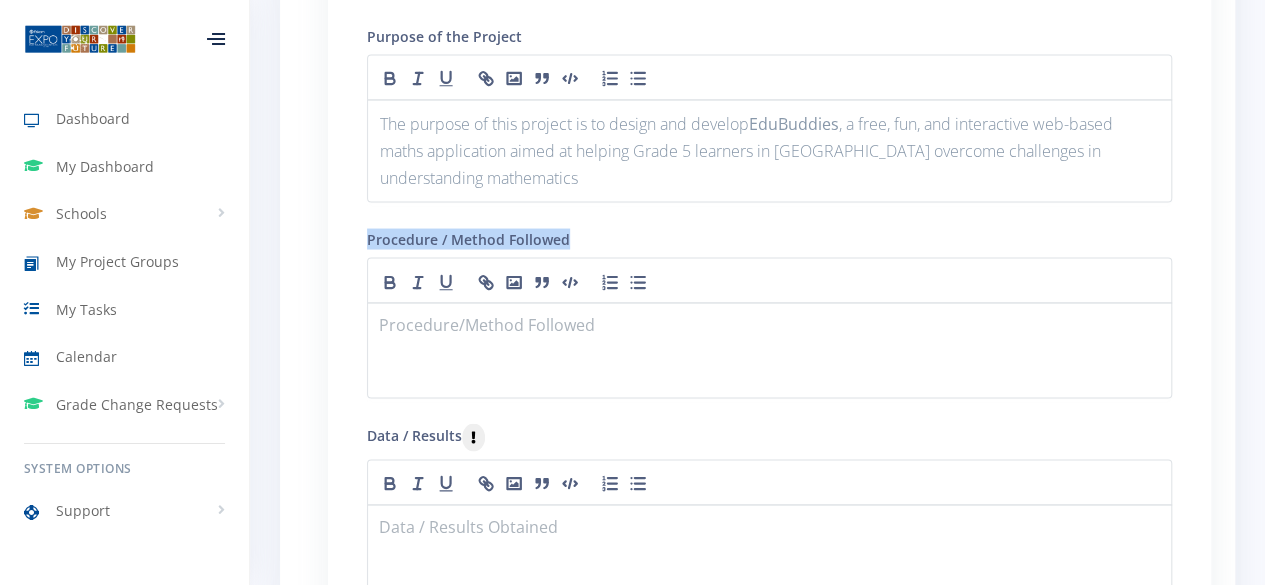 drag, startPoint x: 600, startPoint y: 259, endPoint x: 351, endPoint y: 269, distance: 249.20073 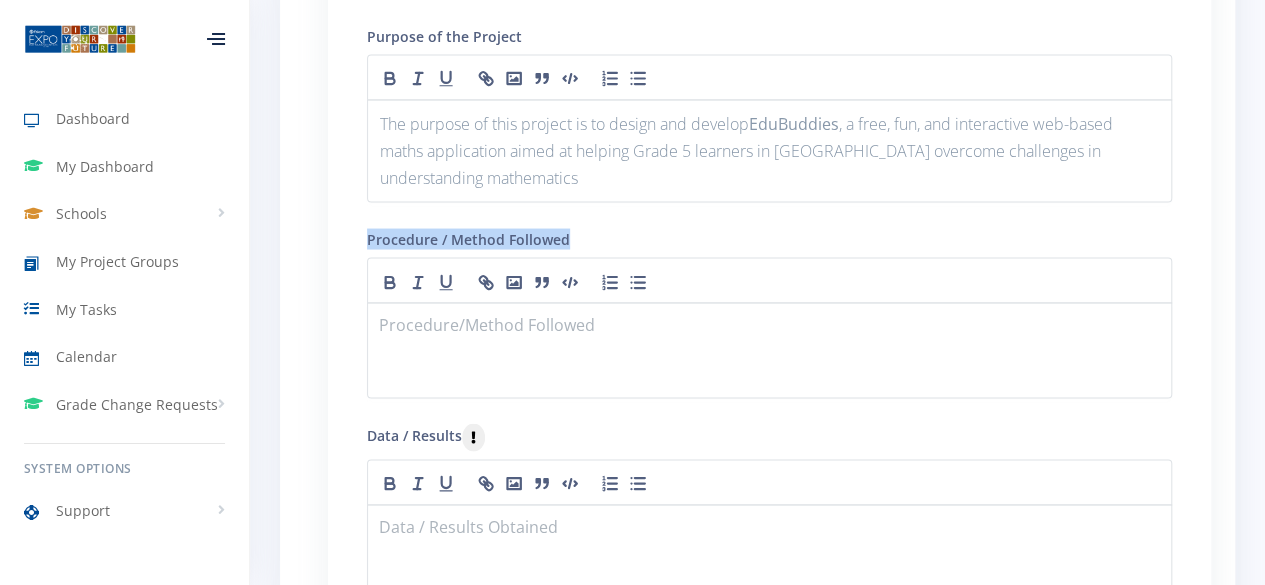 copy on "Procedure / Method Followed" 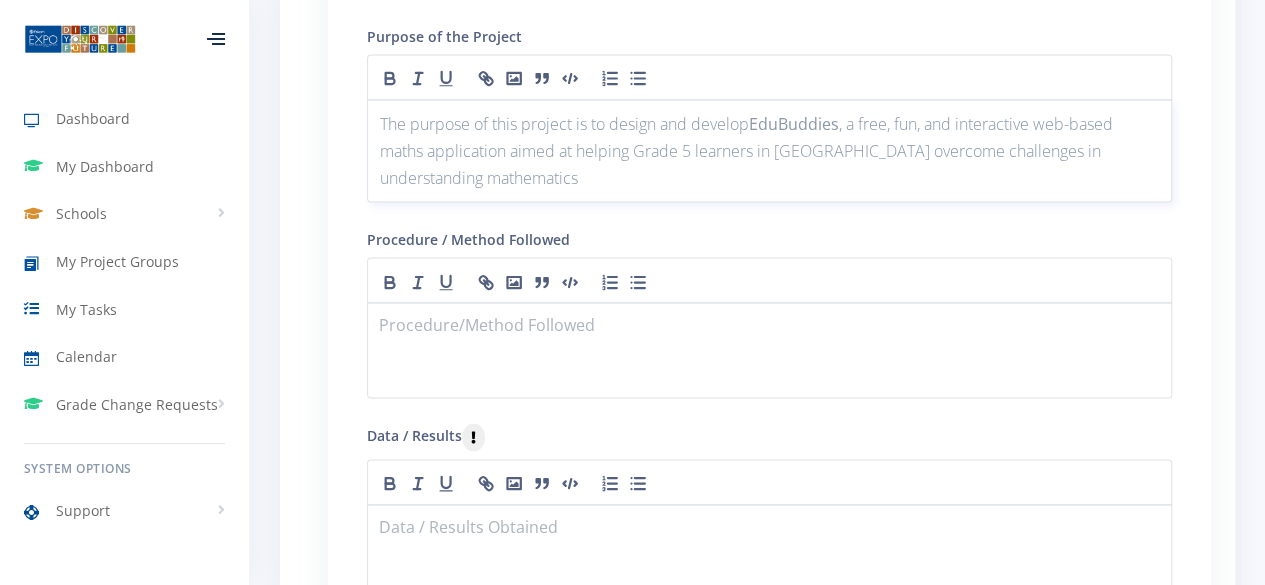 drag, startPoint x: 631, startPoint y: 337, endPoint x: 24, endPoint y: 632, distance: 674.8881 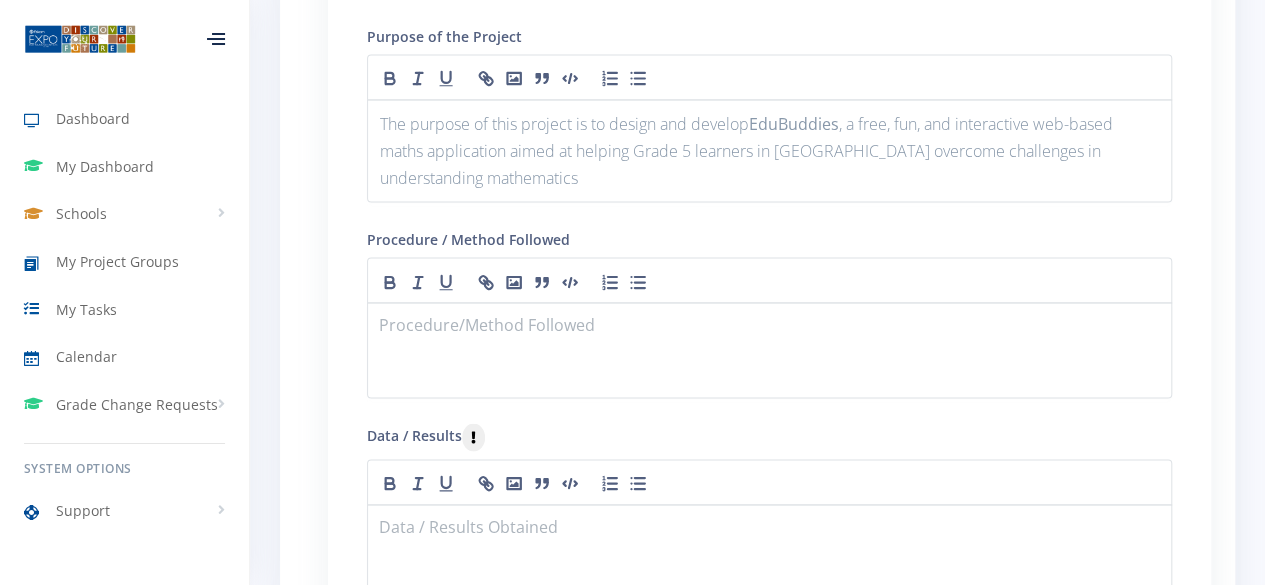 scroll, scrollTop: 2044, scrollLeft: 0, axis: vertical 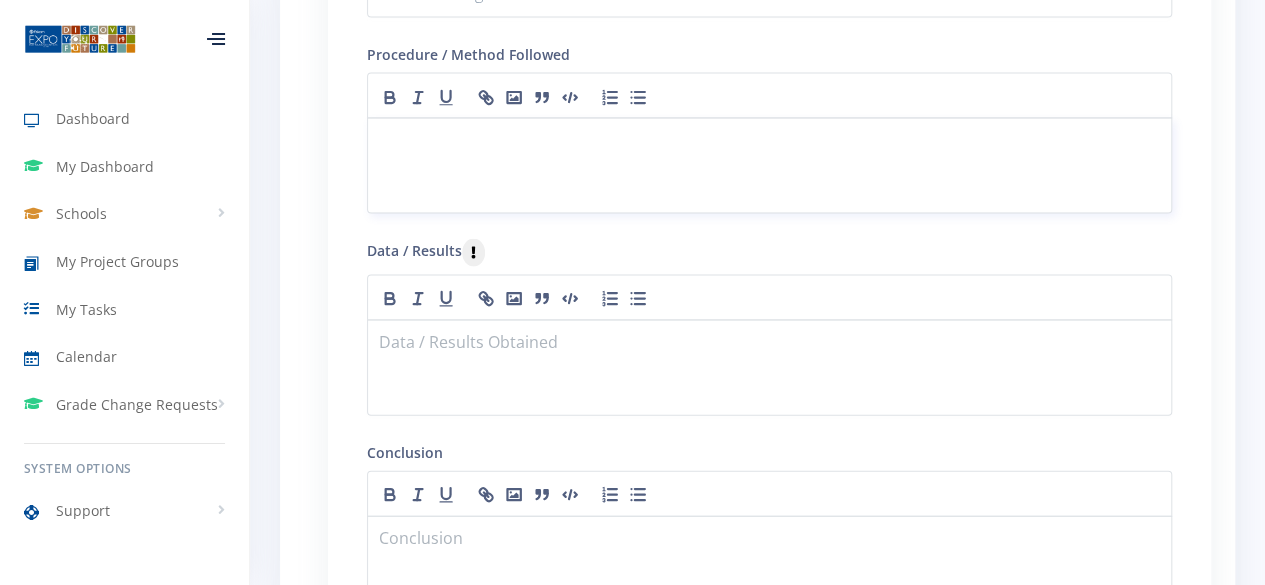 click at bounding box center (769, 142) 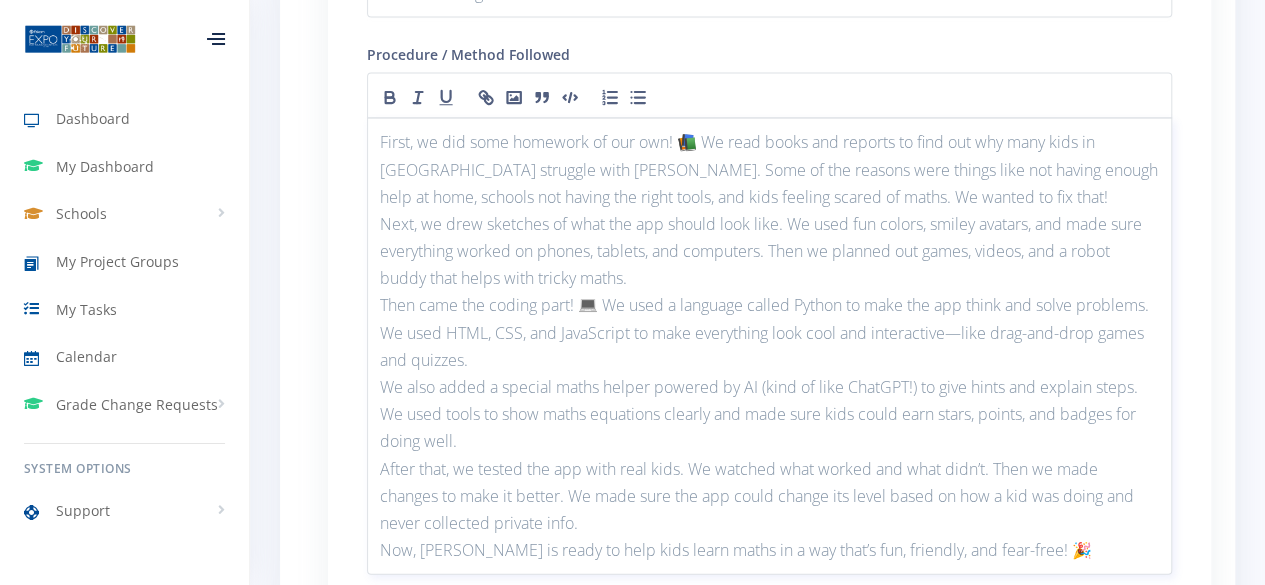 click on "First, we did some homework of our own! 📚 We read books and reports to find out why many kids in [GEOGRAPHIC_DATA] struggle with [PERSON_NAME]. Some of the reasons were things like not having enough help at home, schools not having the right tools, and kids feeling scared of maths. We wanted to fix that!" at bounding box center (769, 170) 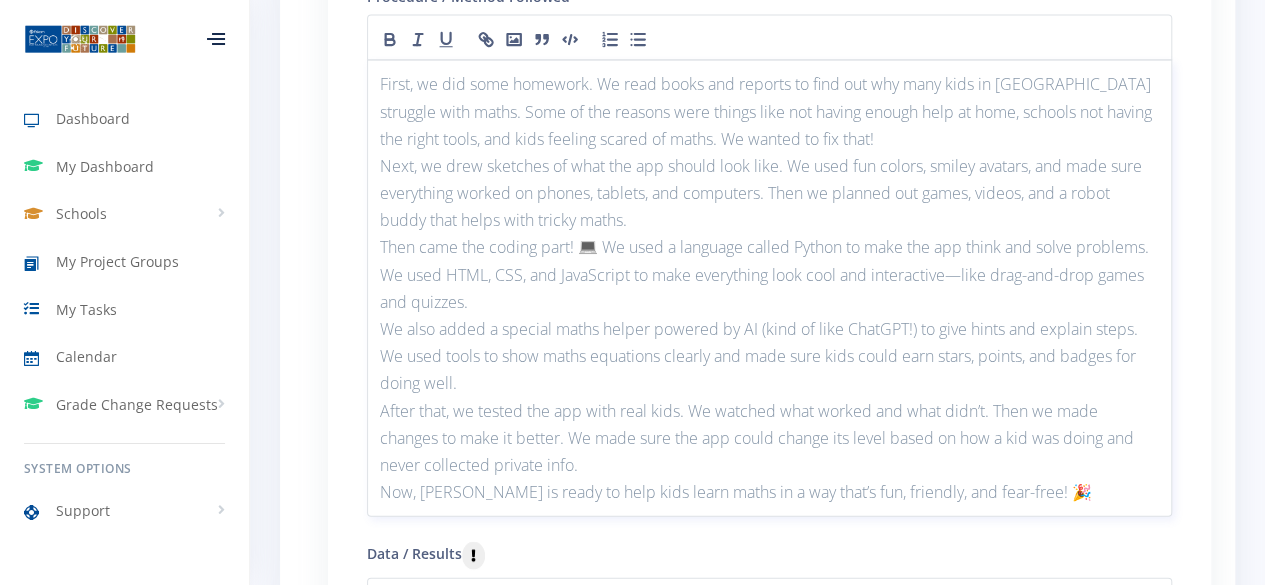 scroll, scrollTop: 2144, scrollLeft: 0, axis: vertical 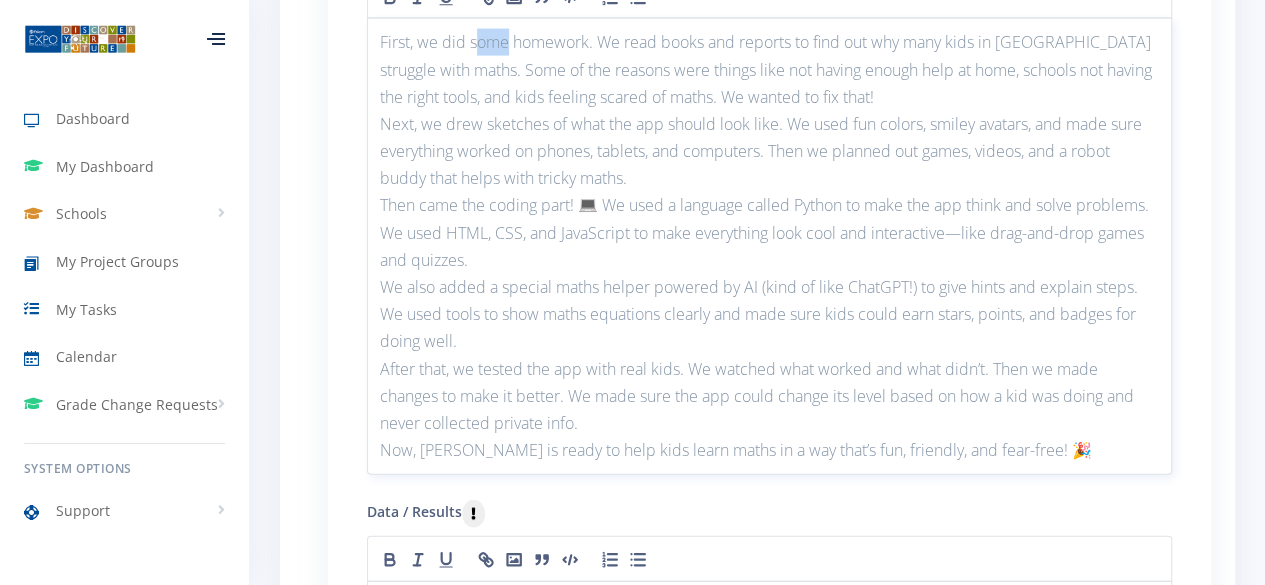 drag, startPoint x: 474, startPoint y: 63, endPoint x: 507, endPoint y: 71, distance: 33.955853 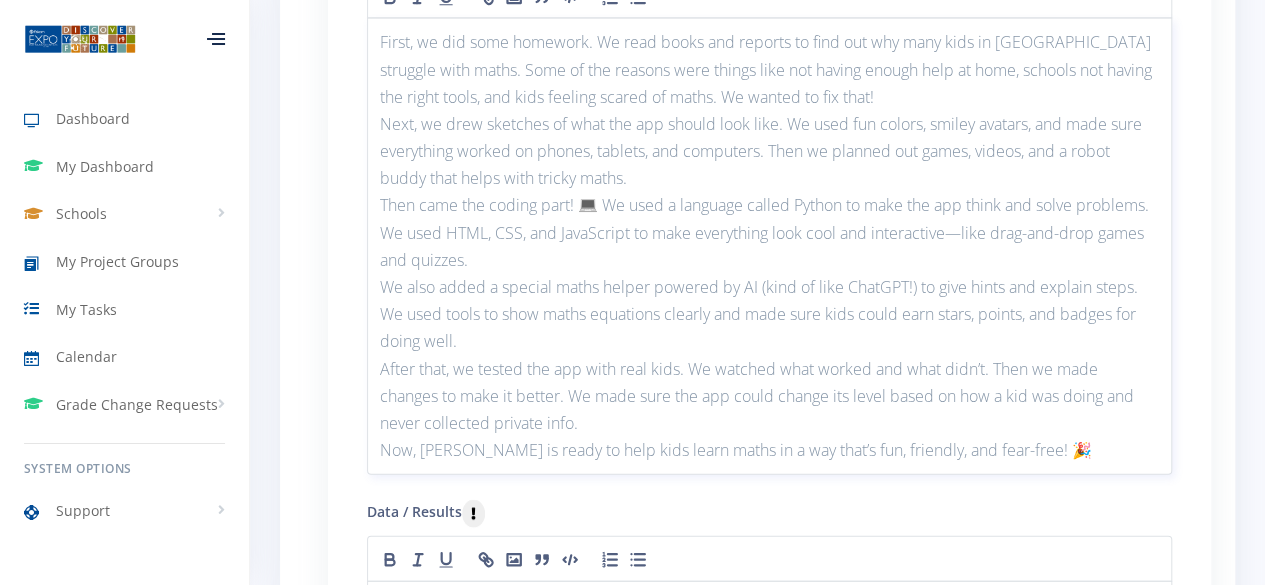 click on "First, we did some homework. We read books and reports to find out why many kids in [GEOGRAPHIC_DATA] struggle with maths. Some of the reasons were things like not having enough help at home, schools not having the right tools, and kids feeling scared of maths. We wanted to fix that!" at bounding box center [769, 70] 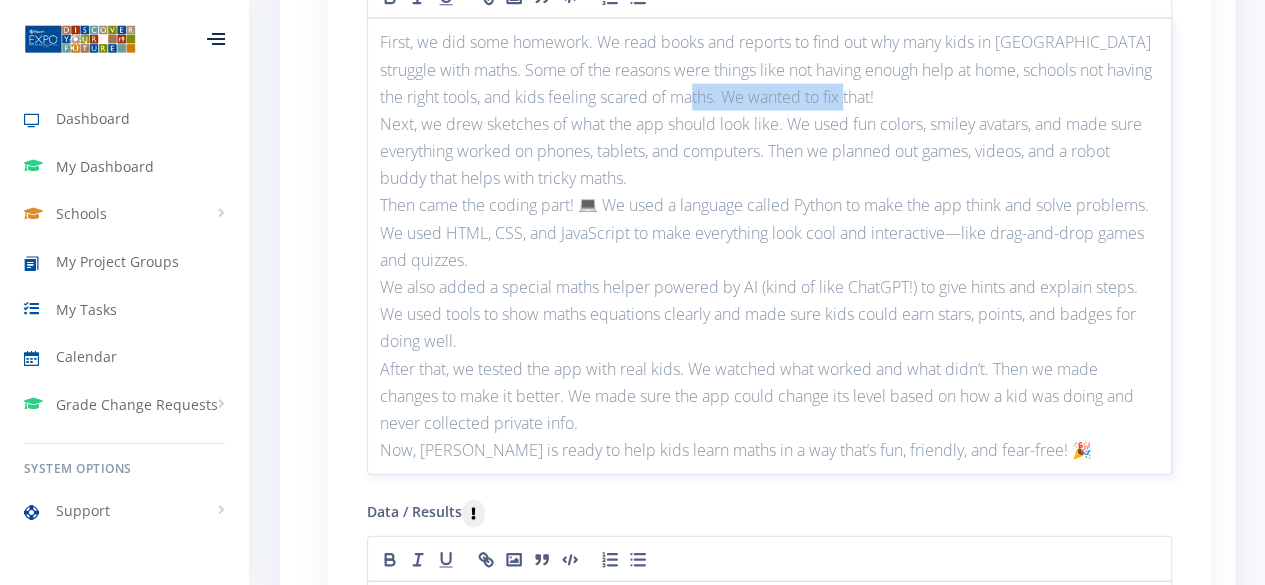 drag, startPoint x: 868, startPoint y: 115, endPoint x: 704, endPoint y: 129, distance: 164.59648 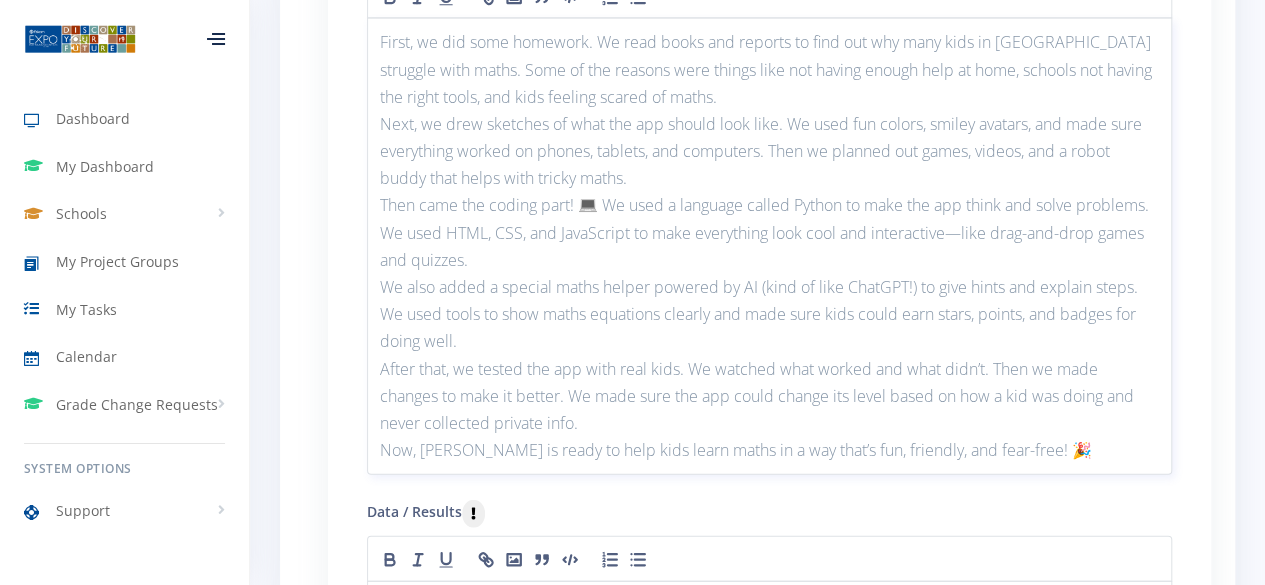 click on "Next, we drew sketches of what the app should look like. We used fun colors, smiley avatars, and made sure everything worked on phones, tablets, and computers. Then we planned out games, videos, and a robot buddy that helps with tricky maths." at bounding box center (769, 152) 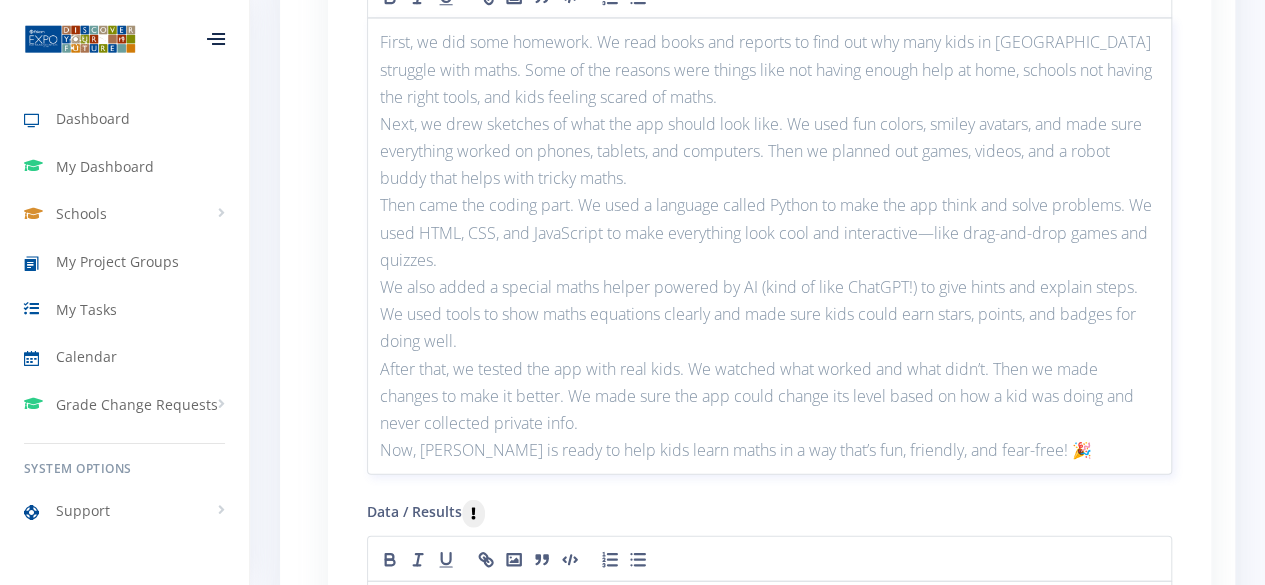 click on "Then came the coding part. We used a language called Python to make the app think and solve problems. We used HTML, CSS, and JavaScript to make everything look cool and interactive—like drag-and-drop games and quizzes." at bounding box center [769, 233] 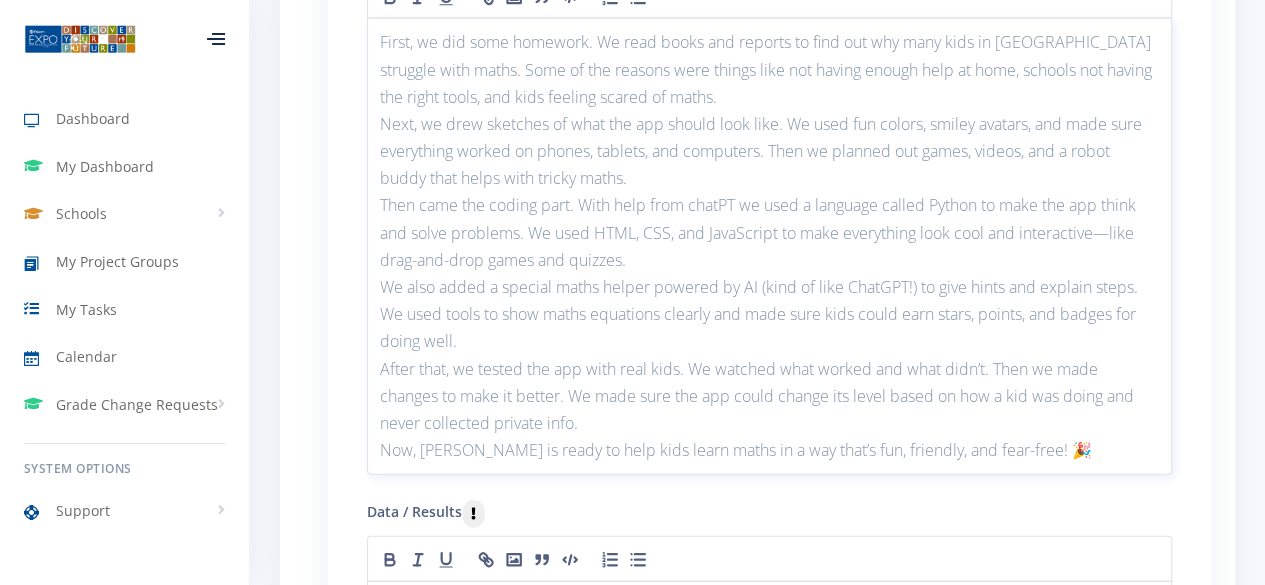 click on "Then came the coding part. With help from chatPT we used a language called Python to make the app think and solve problems. We used HTML, CSS, and JavaScript to make everything look cool and interactive—like drag-and-drop games and quizzes." at bounding box center (769, 233) 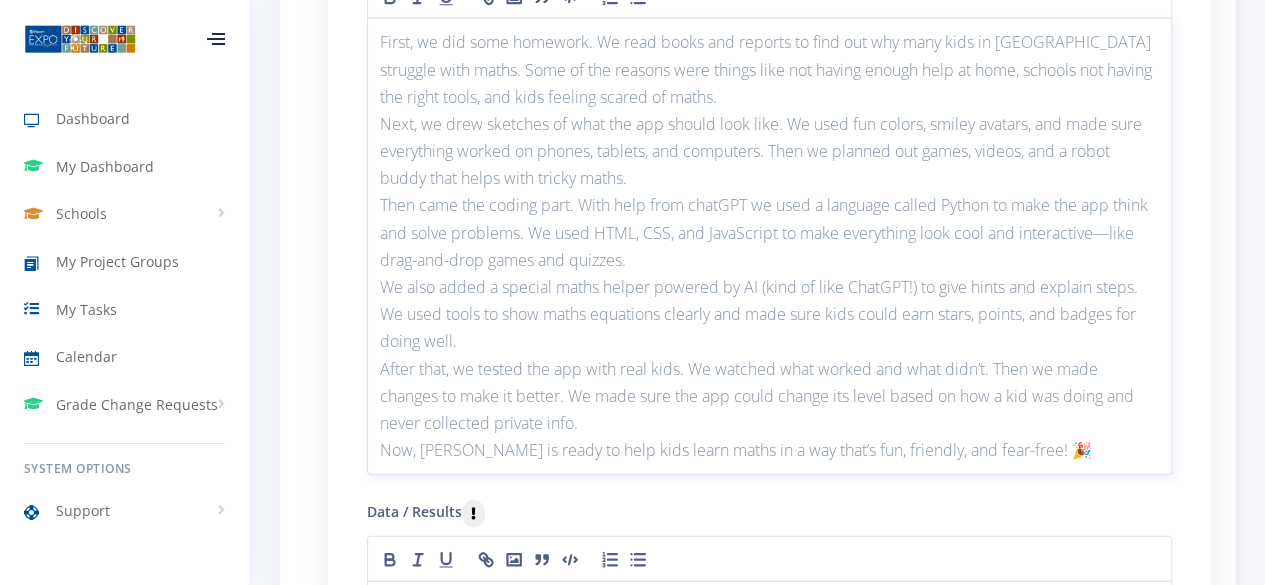 click on "Then came the coding part. With help from chatGPT we used a language called Python to make the app think and solve problems. We used HTML, CSS, and JavaScript to make everything look cool and interactive—like drag-and-drop games and quizzes." at bounding box center [769, 233] 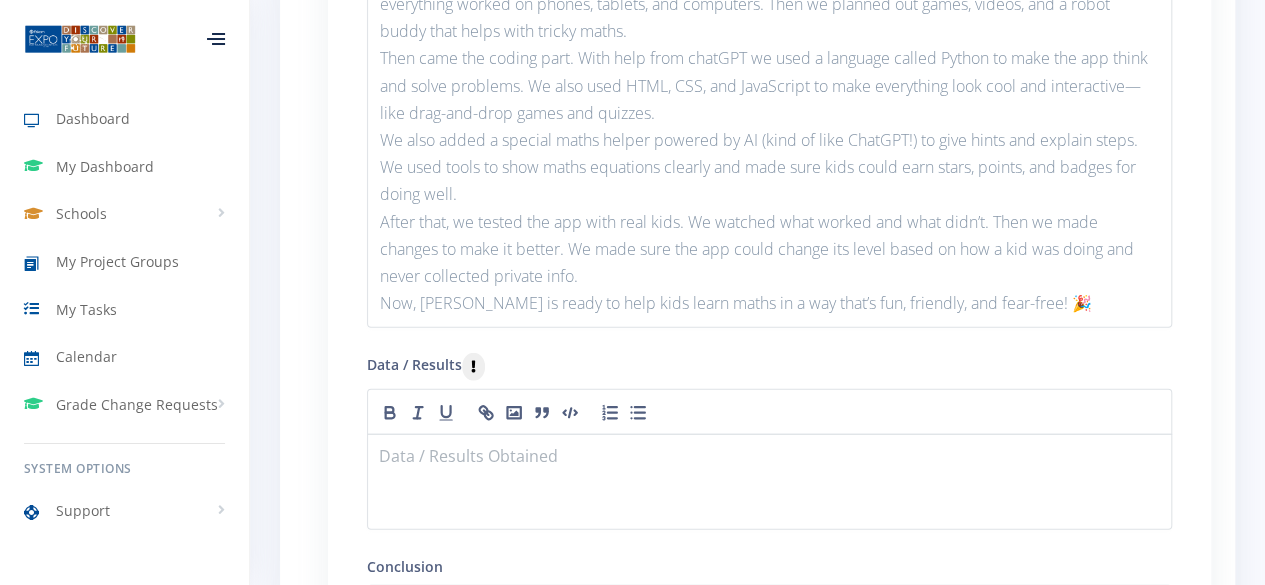 scroll, scrollTop: 2091, scrollLeft: 0, axis: vertical 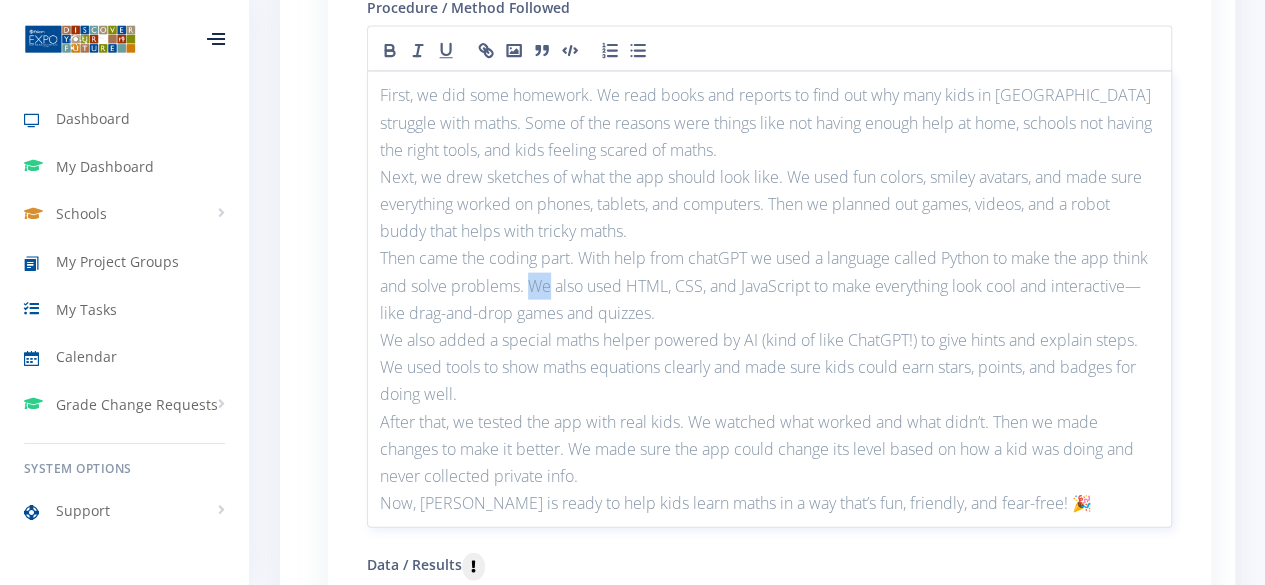 drag, startPoint x: 550, startPoint y: 311, endPoint x: 529, endPoint y: 311, distance: 21 